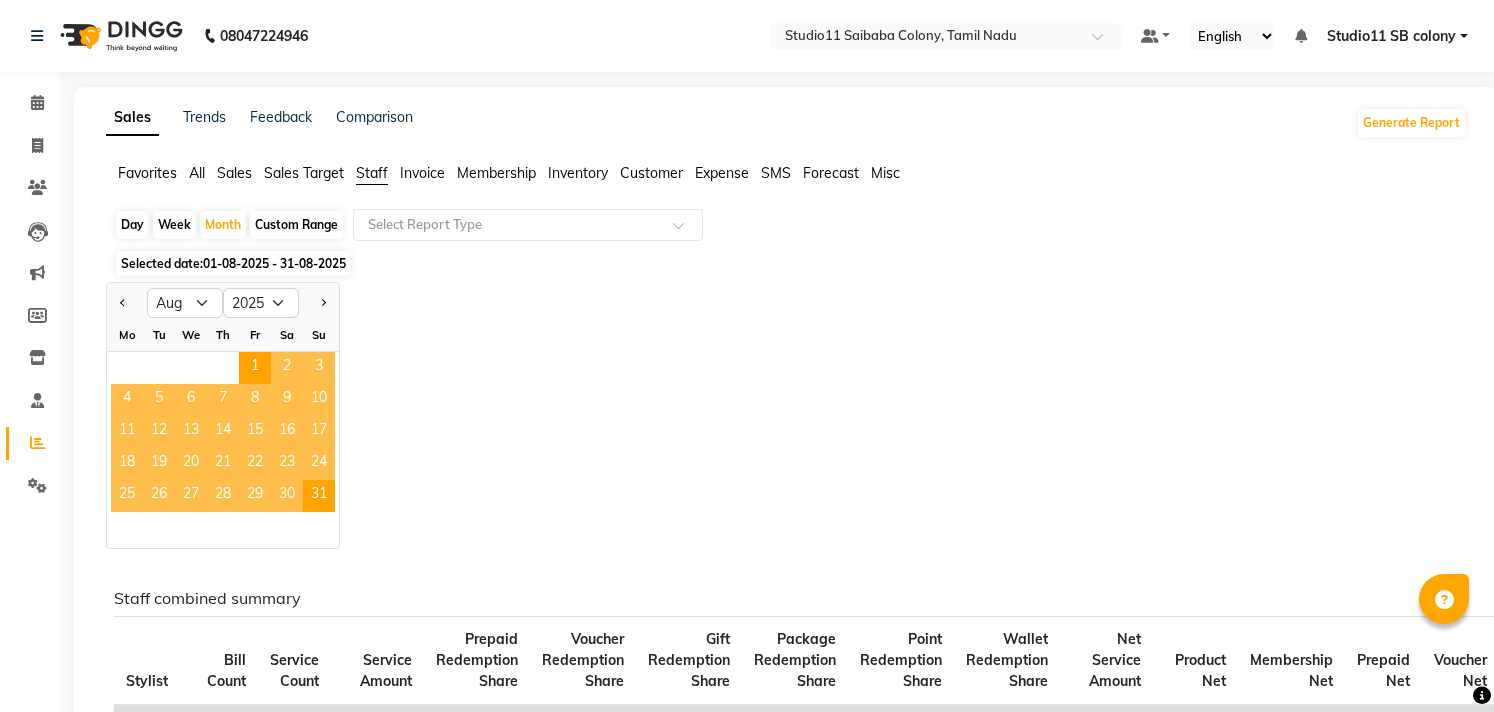 select on "8" 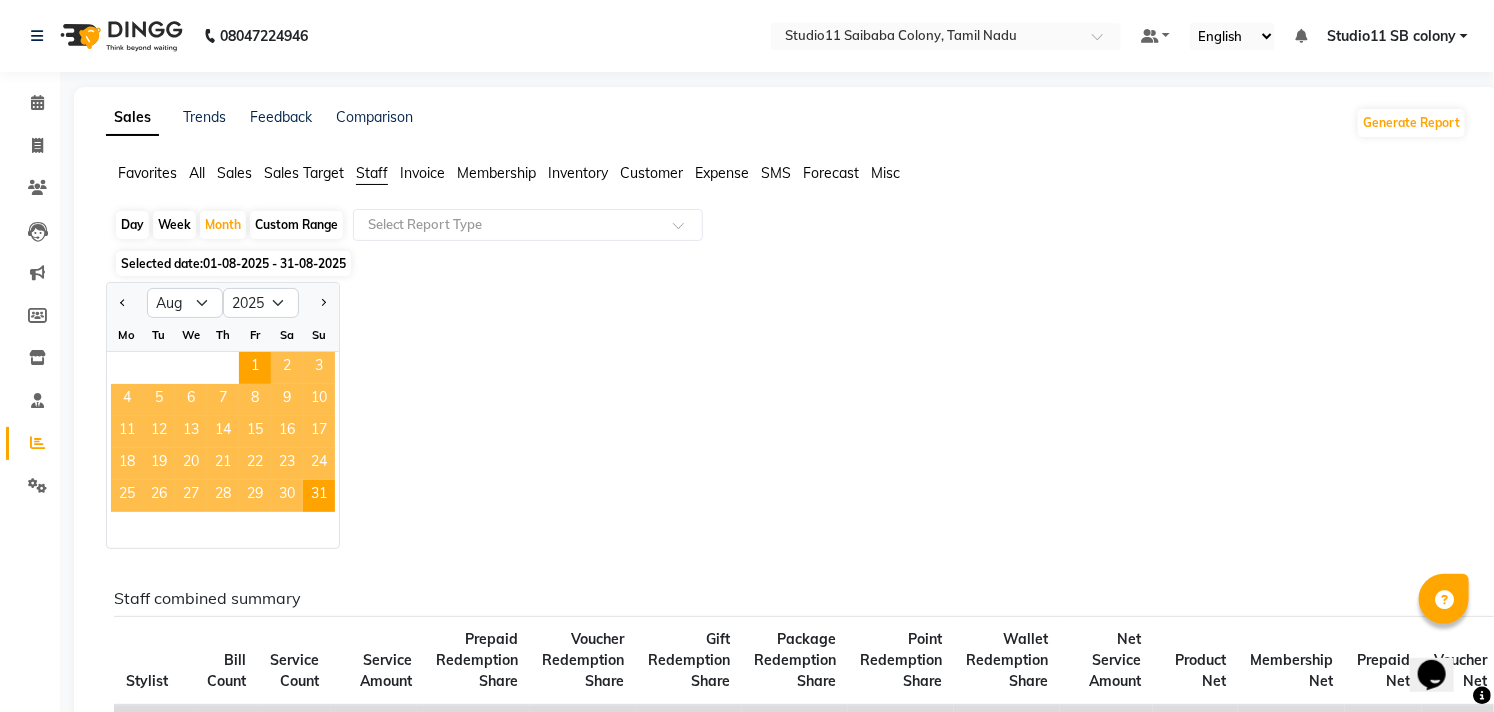 scroll, scrollTop: 0, scrollLeft: 0, axis: both 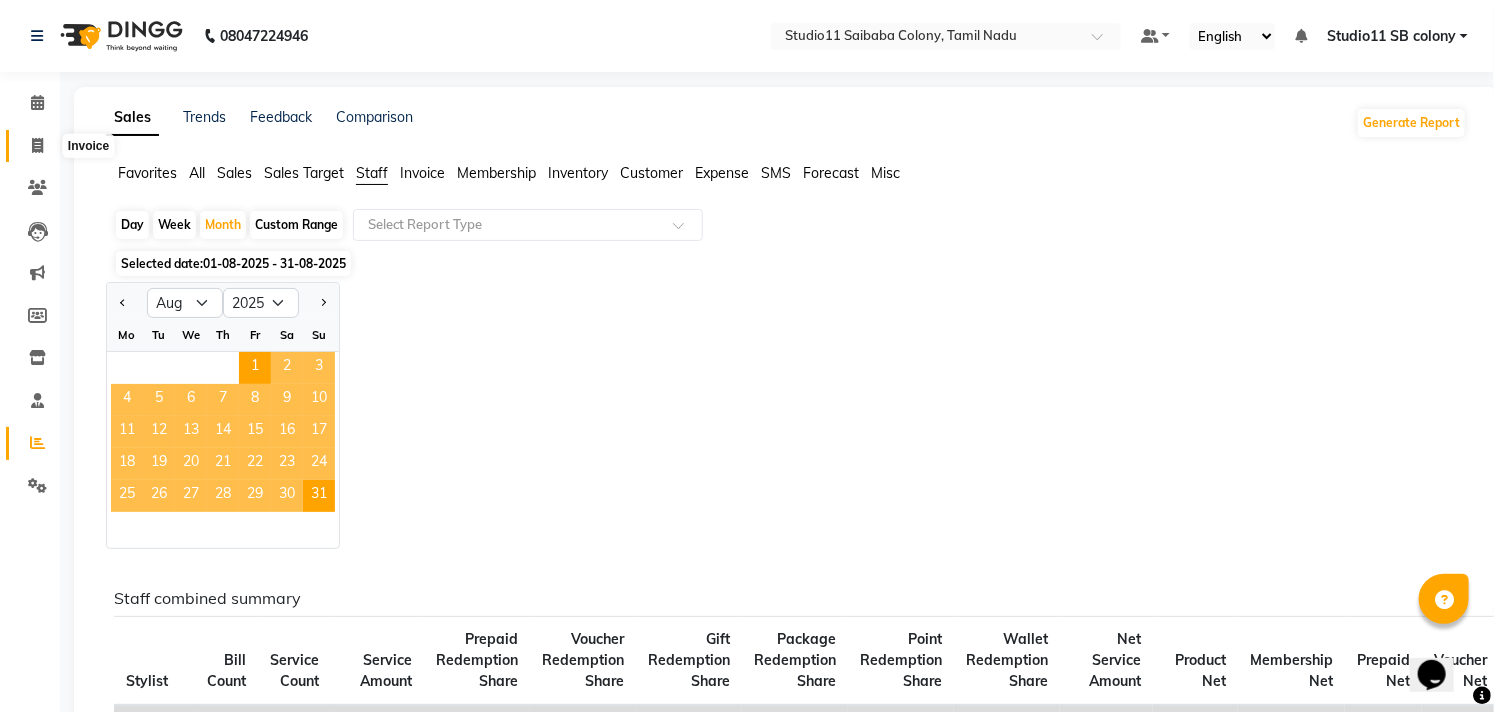click 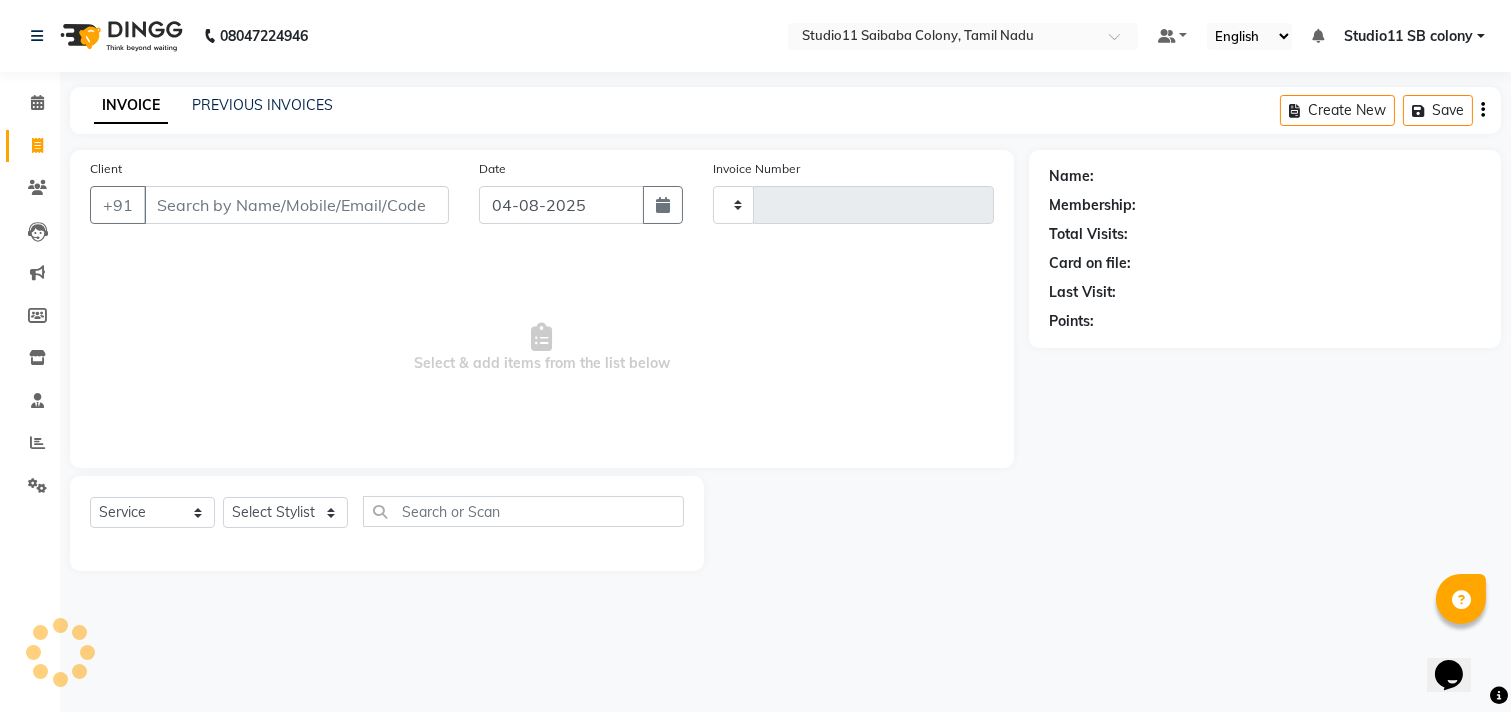 type on "1720" 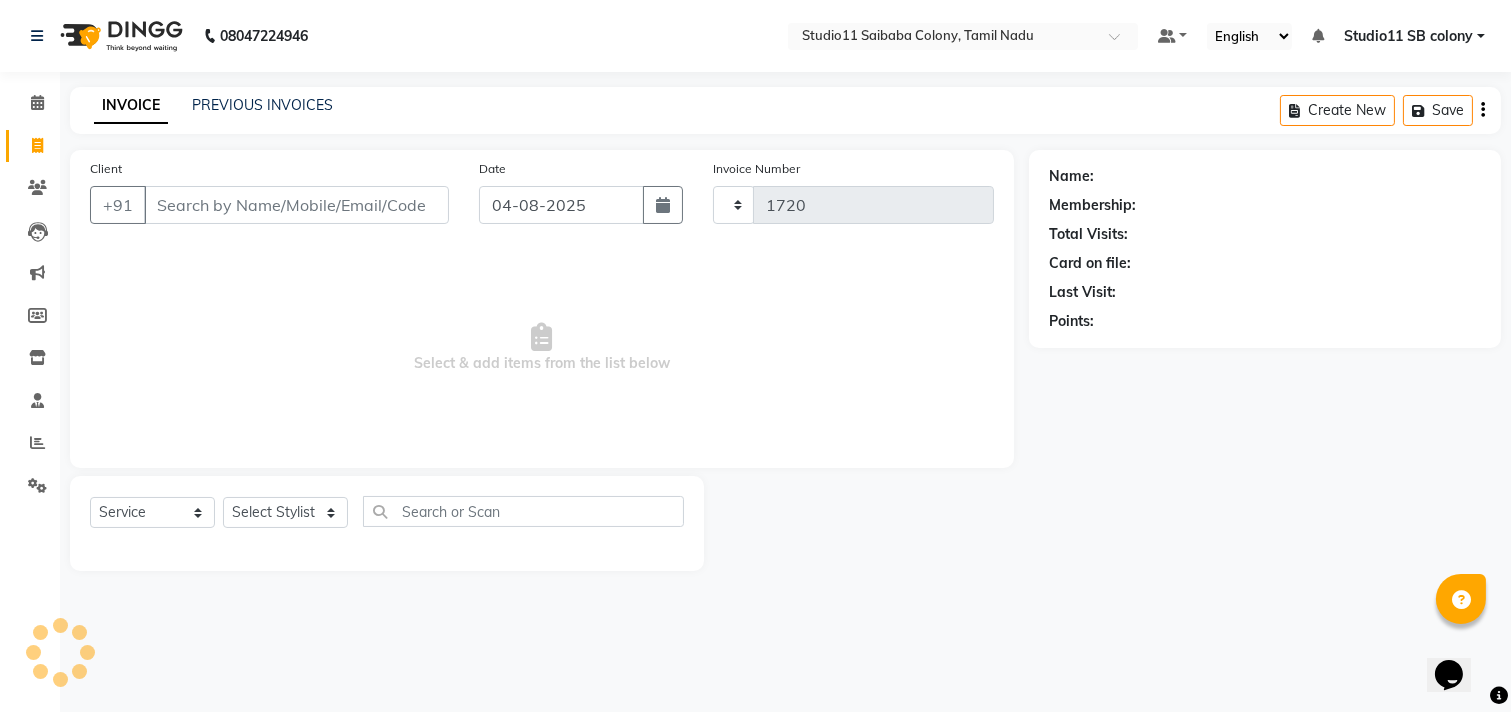 select on "7717" 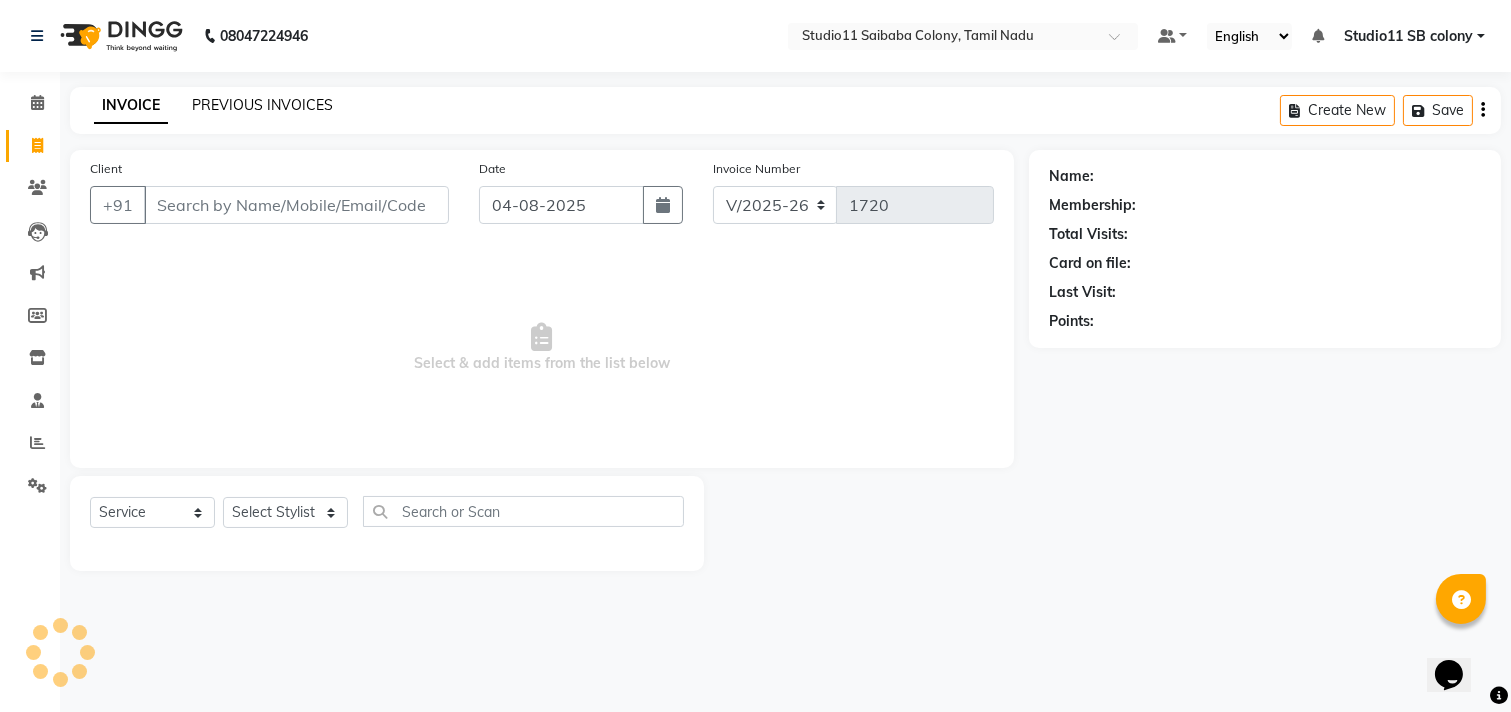 click on "PREVIOUS INVOICES" 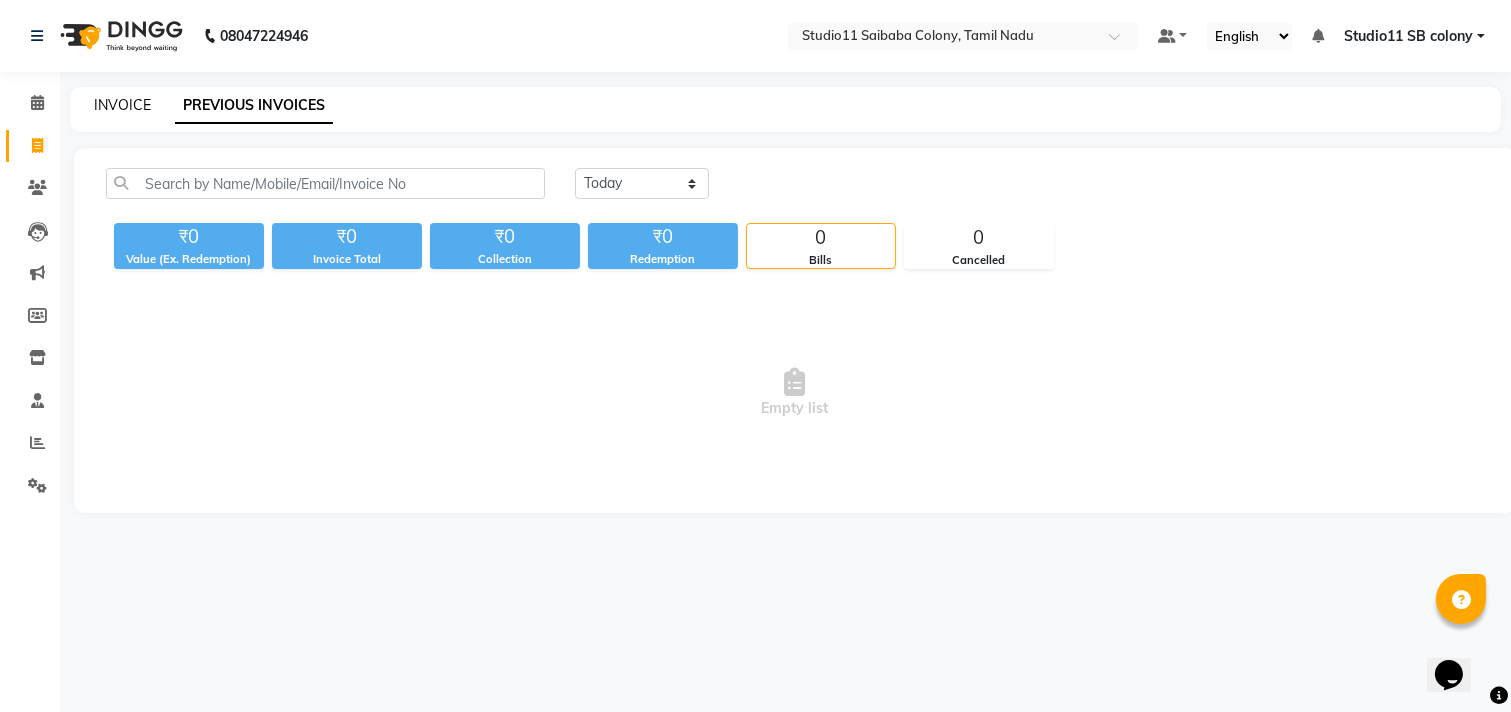 click on "INVOICE" 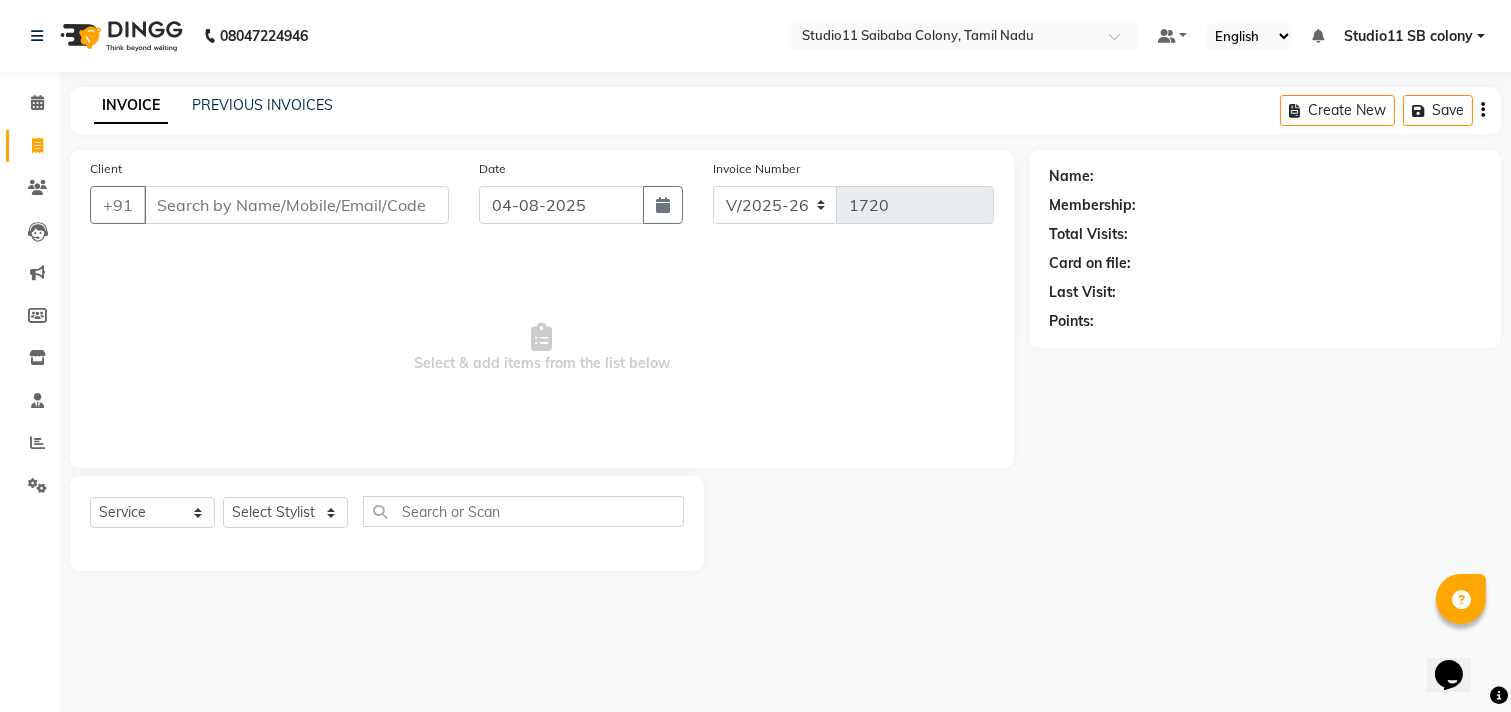click on "Client" at bounding box center [296, 205] 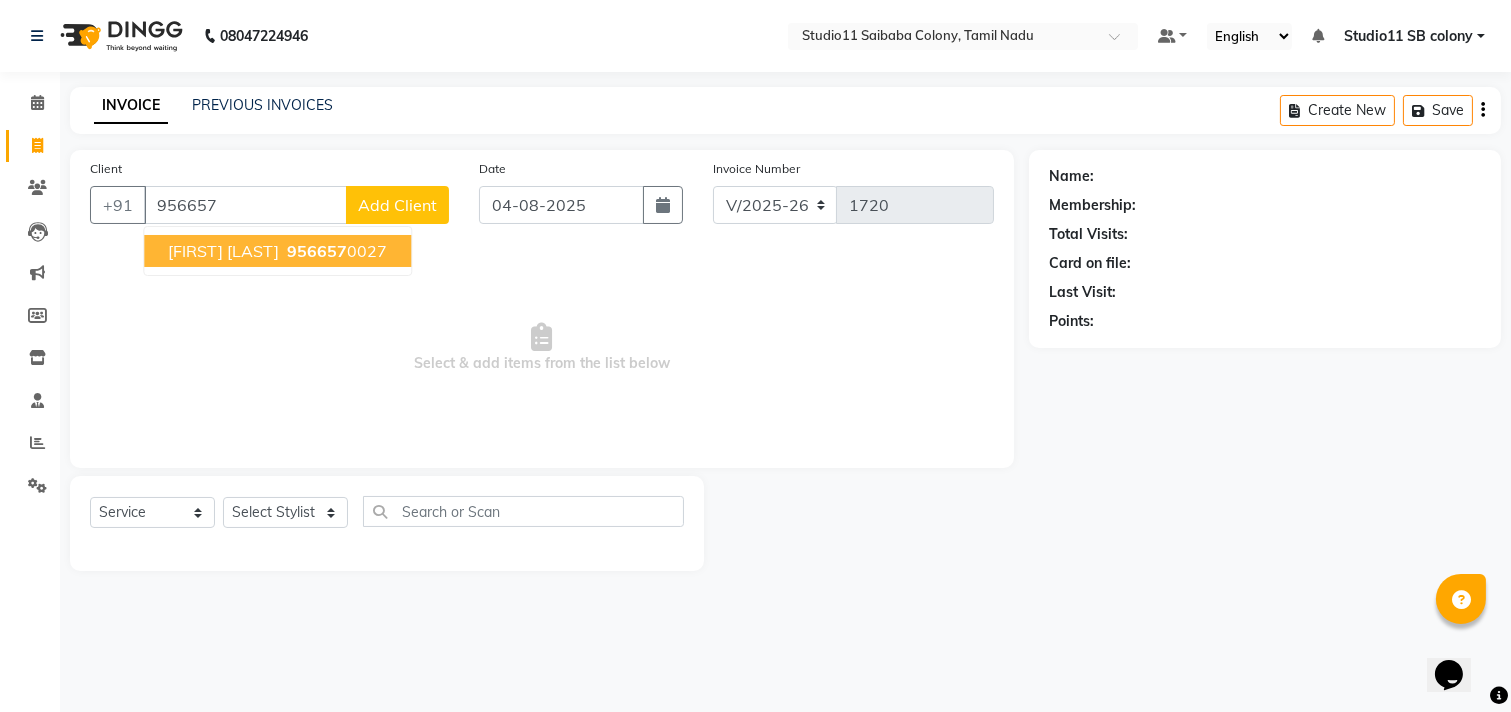 click on "[FIRST] [LAST] [PHONE]" at bounding box center [277, 251] 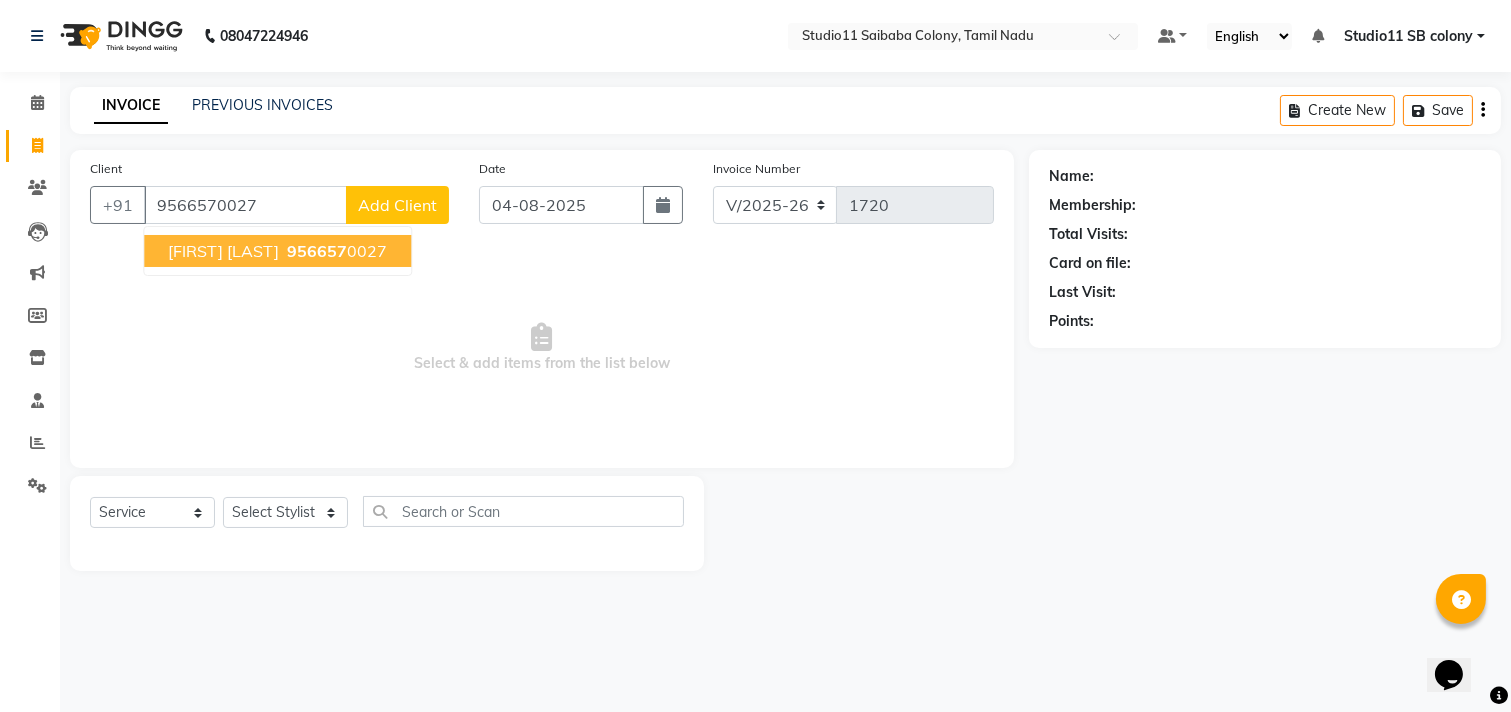 type on "9566570027" 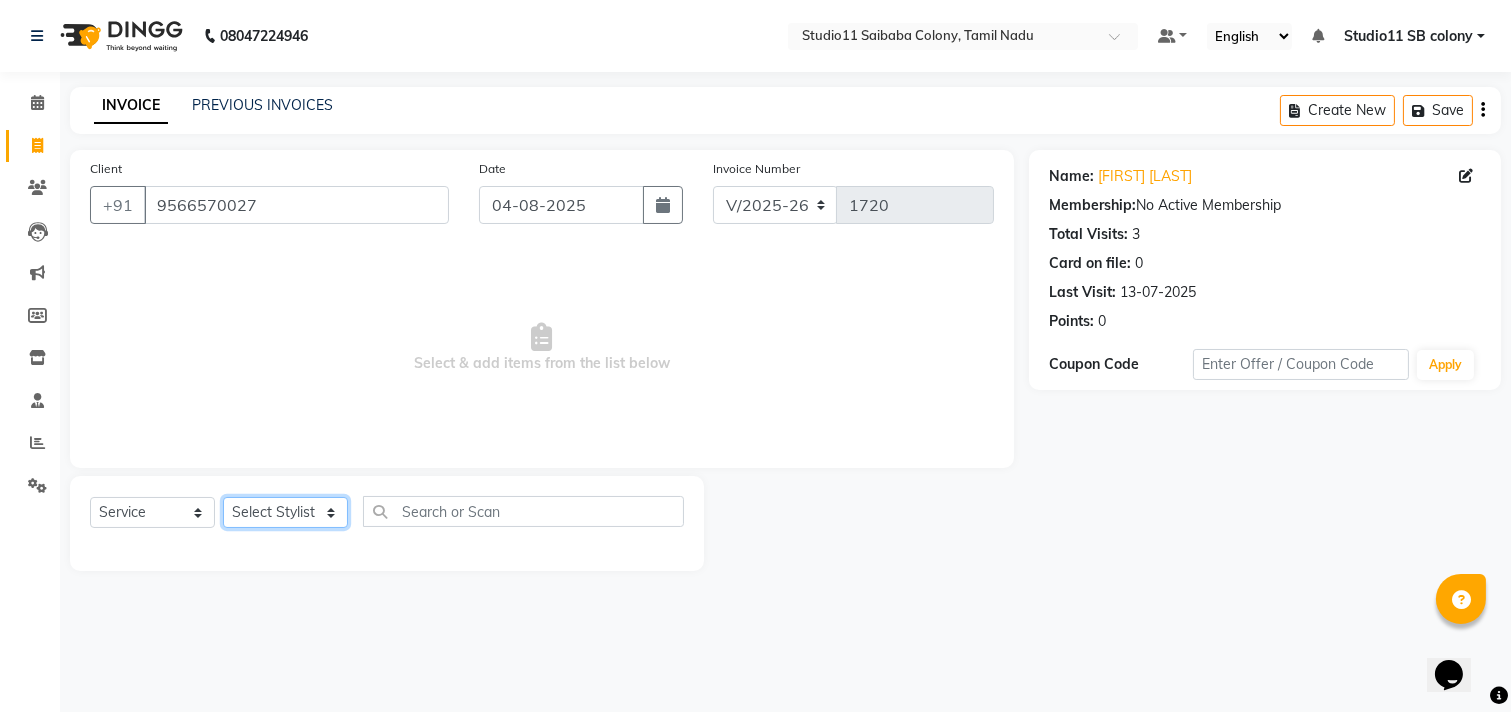 click on "Select Stylist Afzal Akbar Dani Jeni Josna kaif lavanya manimekalai Praveen Sonu Studio11 SB colony Tahir tamil" 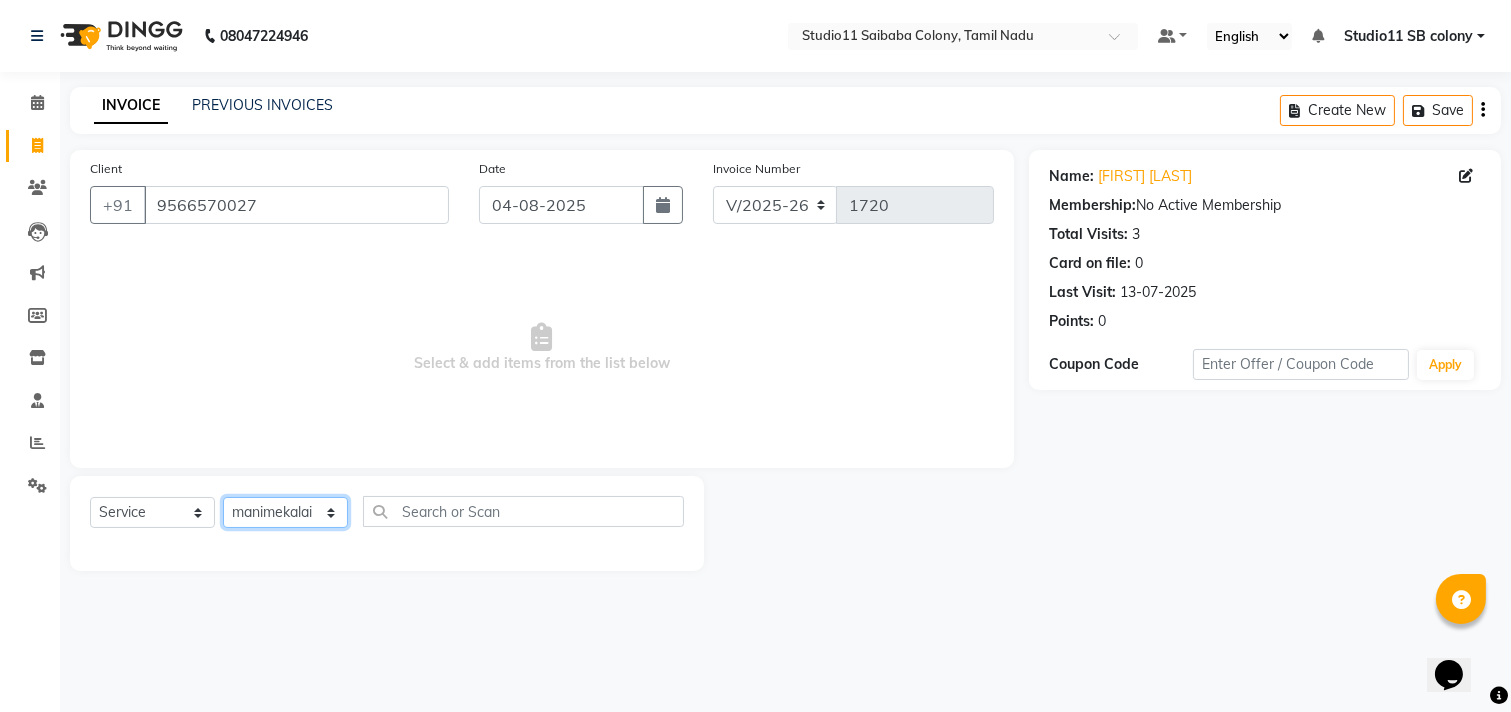 click on "Select Stylist Afzal Akbar Dani Jeni Josna kaif lavanya manimekalai Praveen Sonu Studio11 SB colony Tahir tamil" 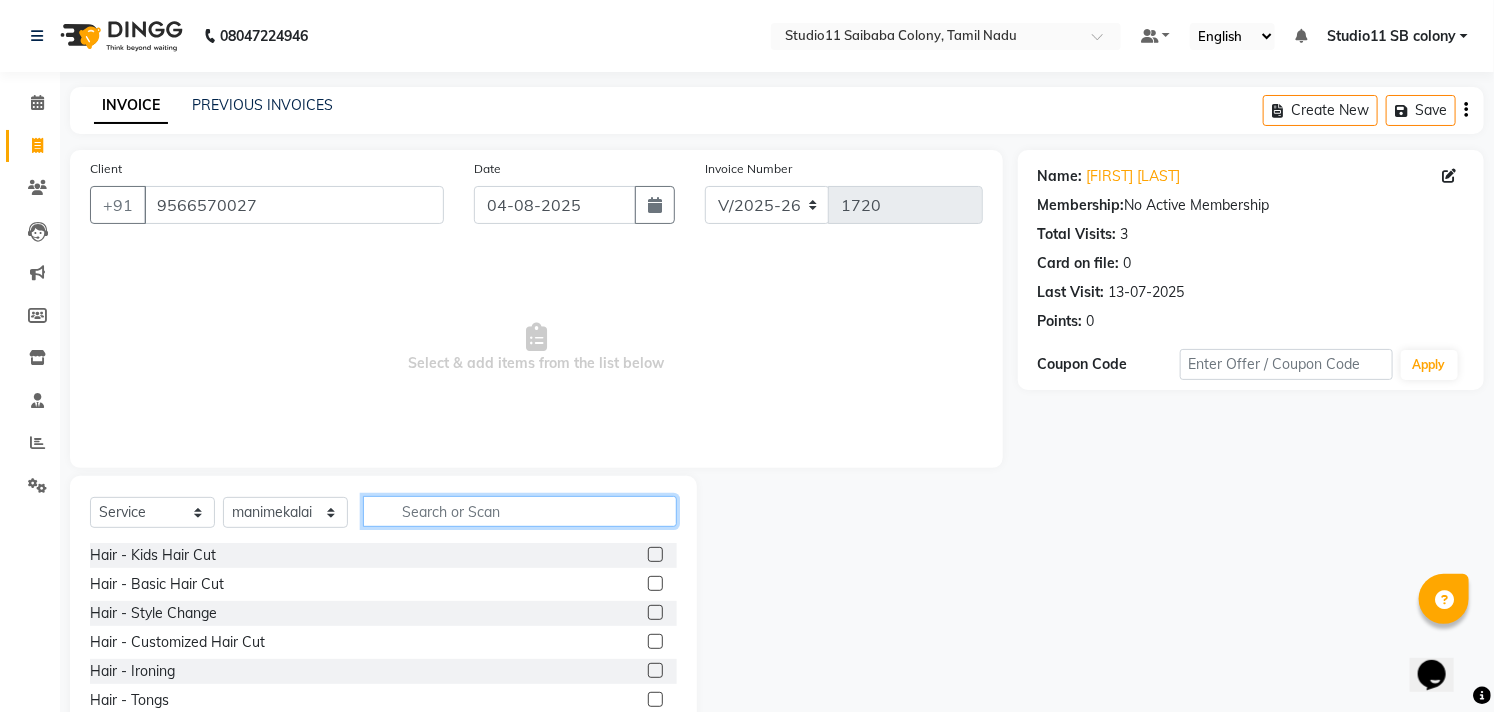 click 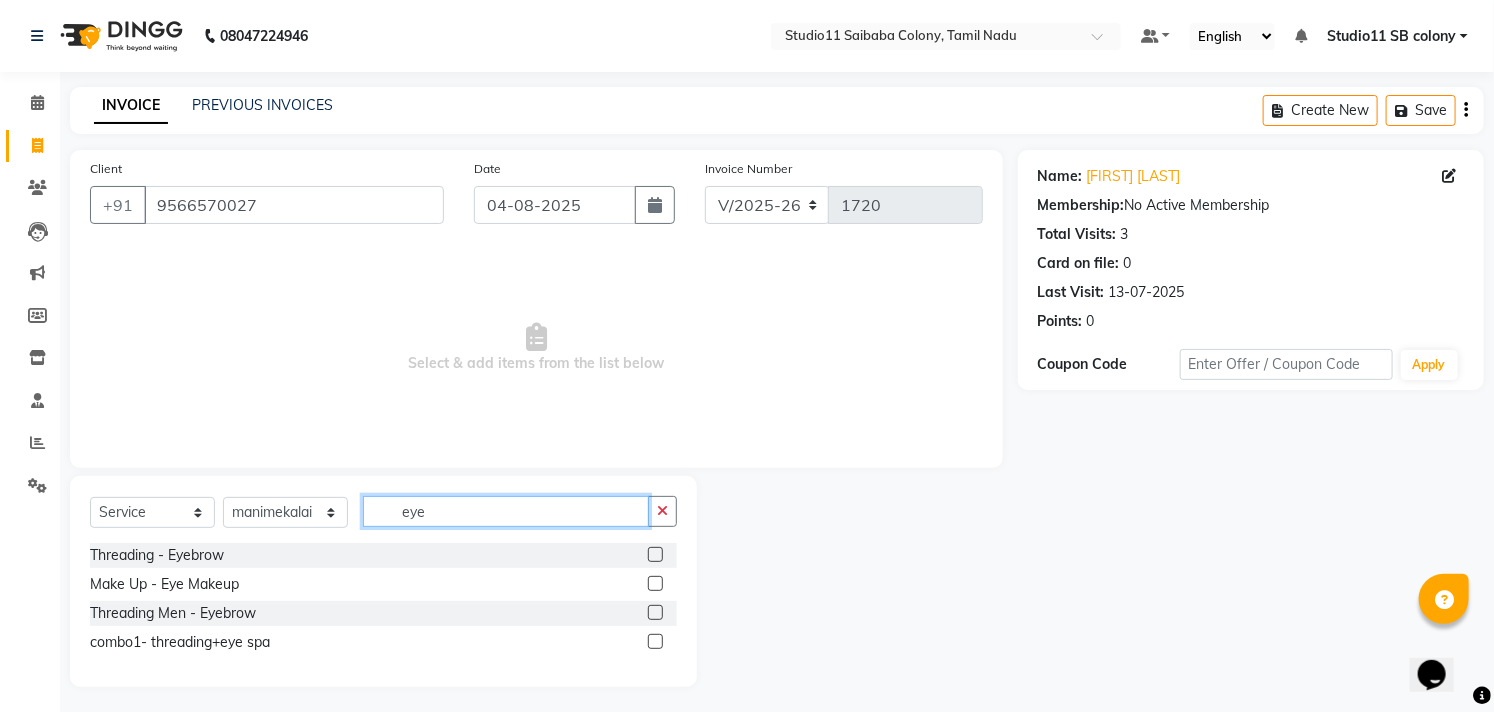 type on "eye" 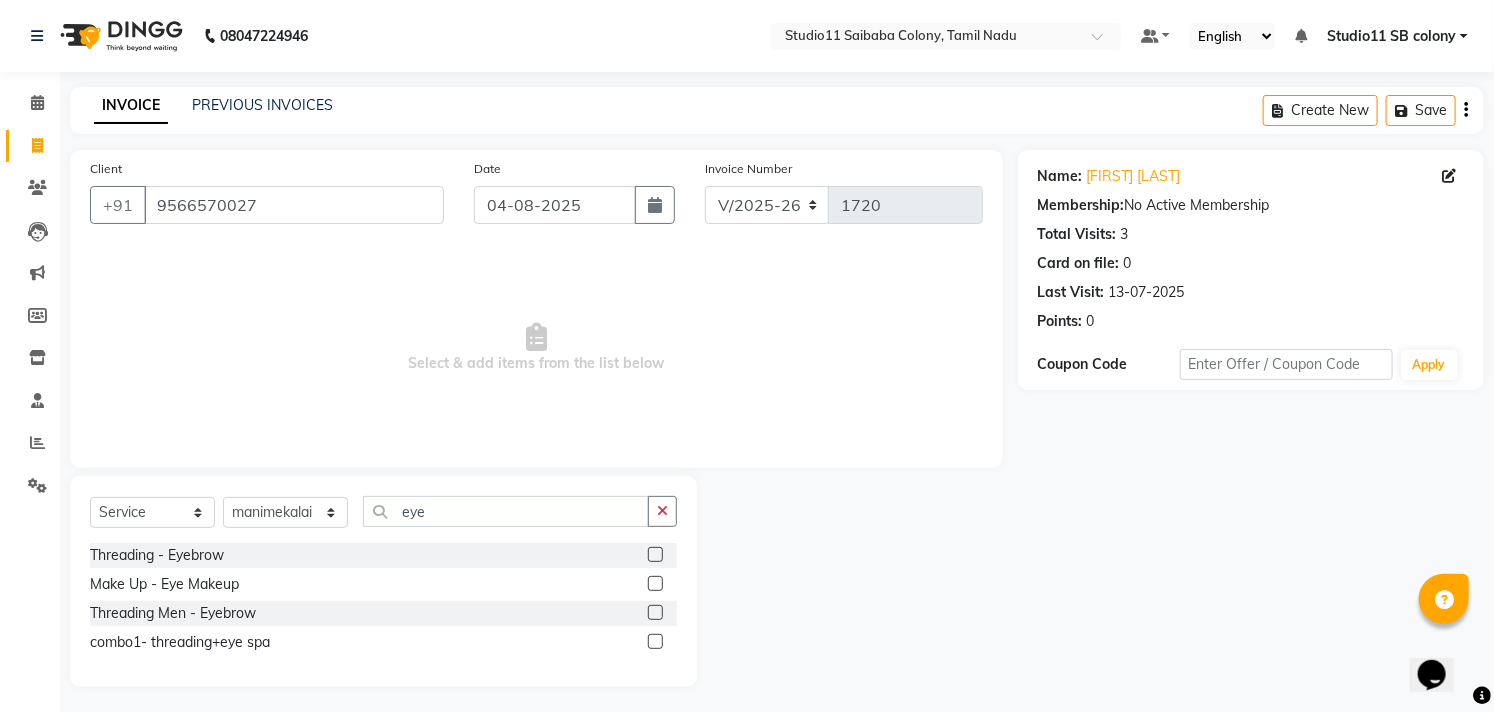 click 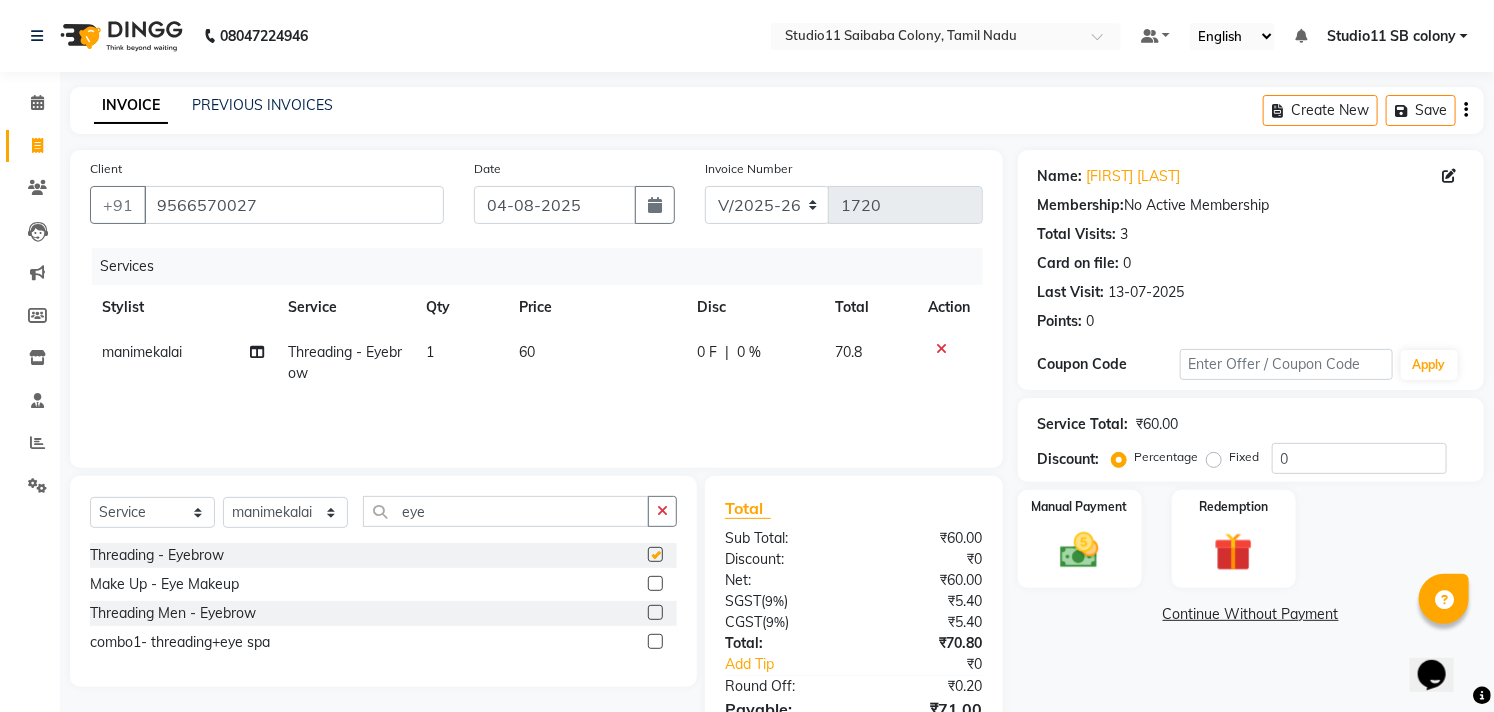 checkbox on "false" 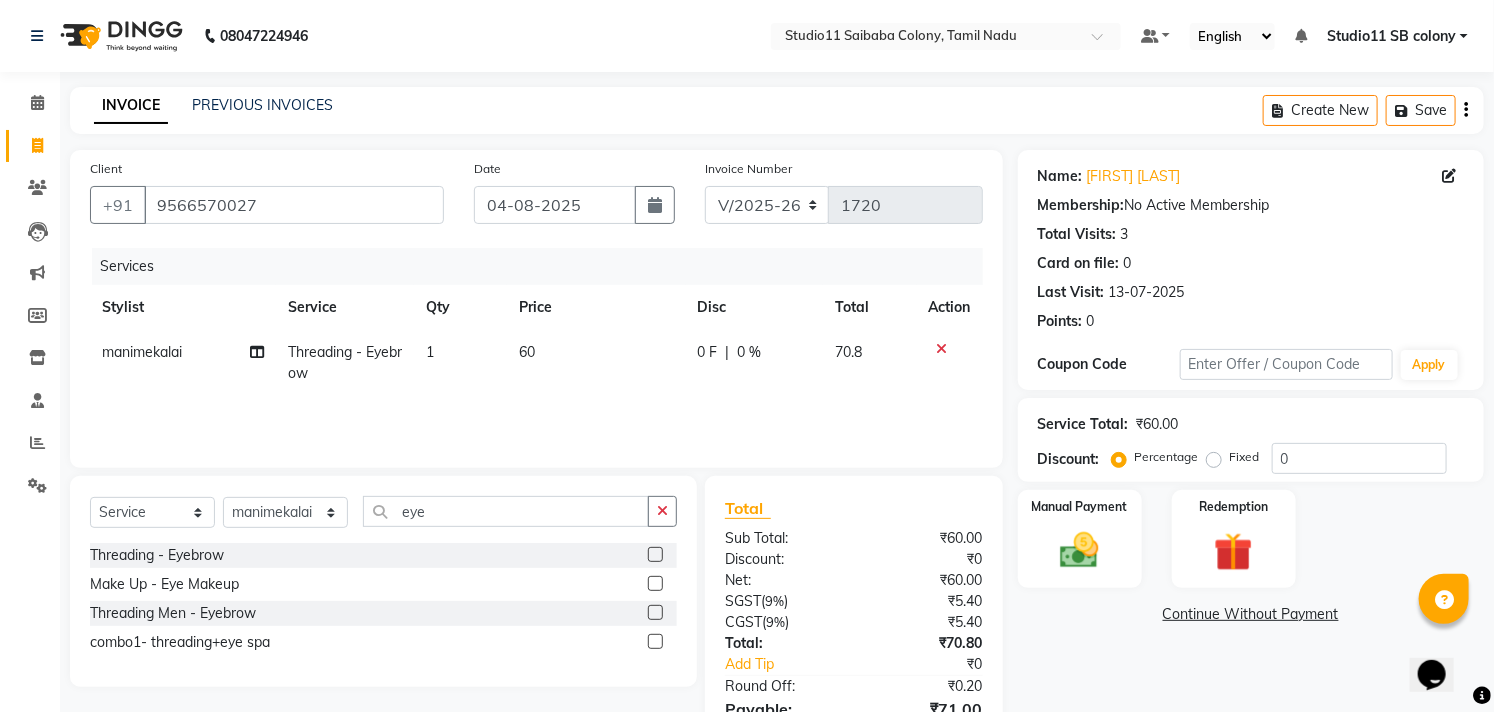 click on "60" 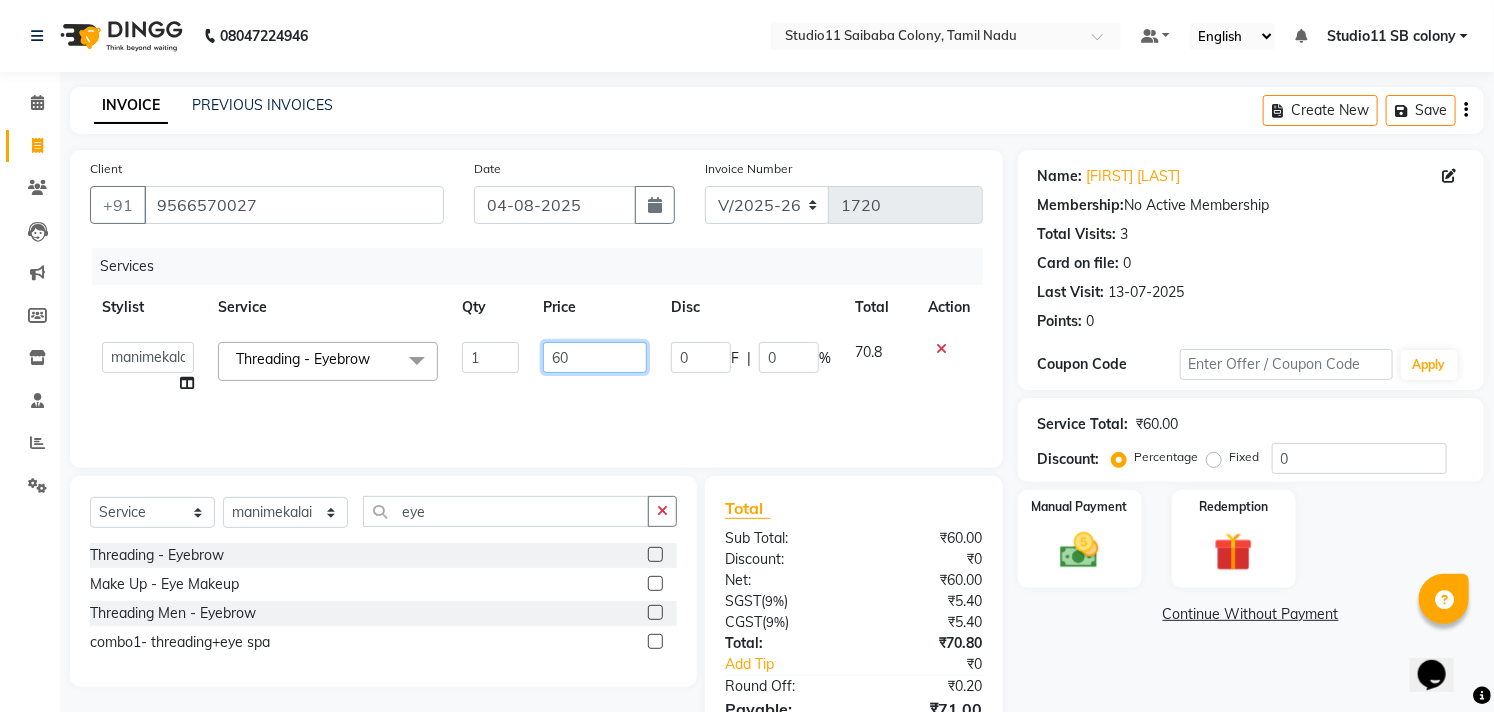 drag, startPoint x: 580, startPoint y: 361, endPoint x: 438, endPoint y: 384, distance: 143.85062 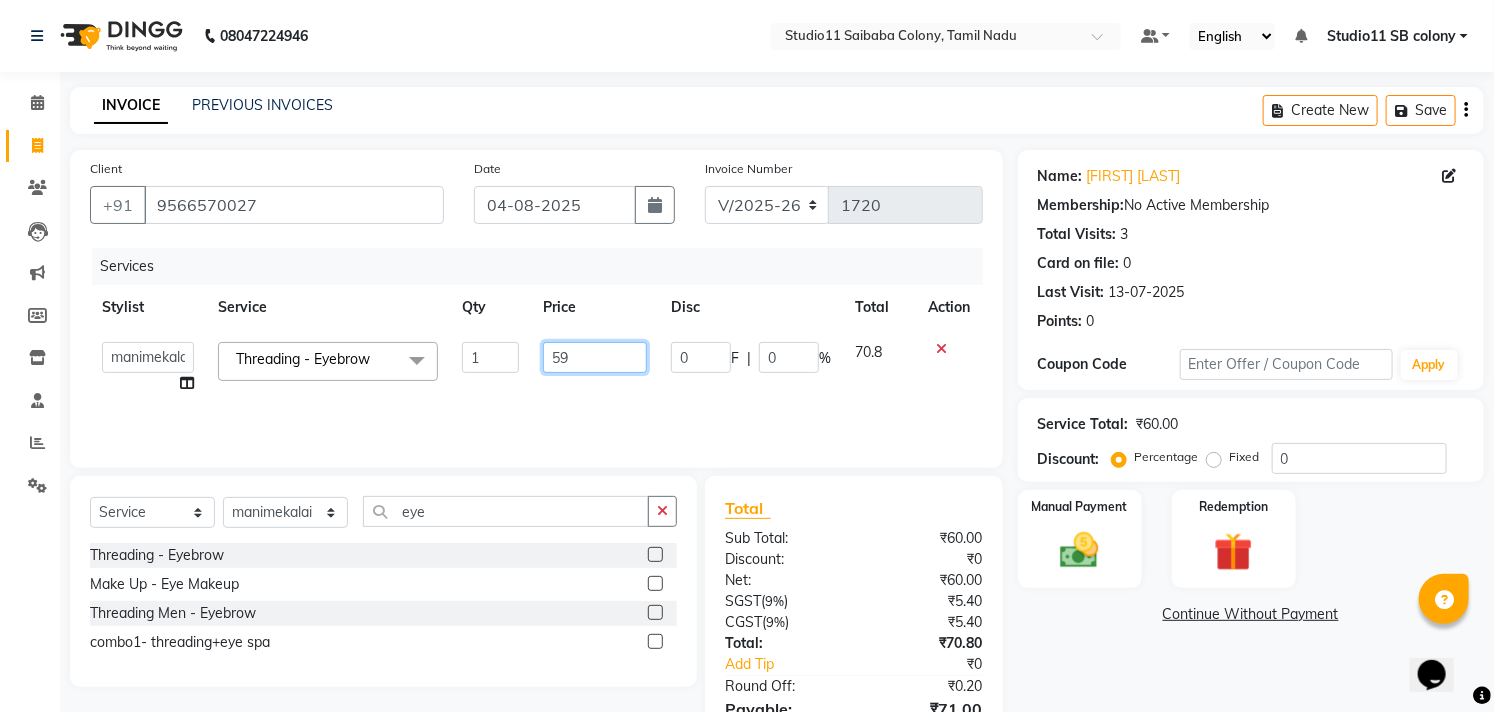type on "59.4" 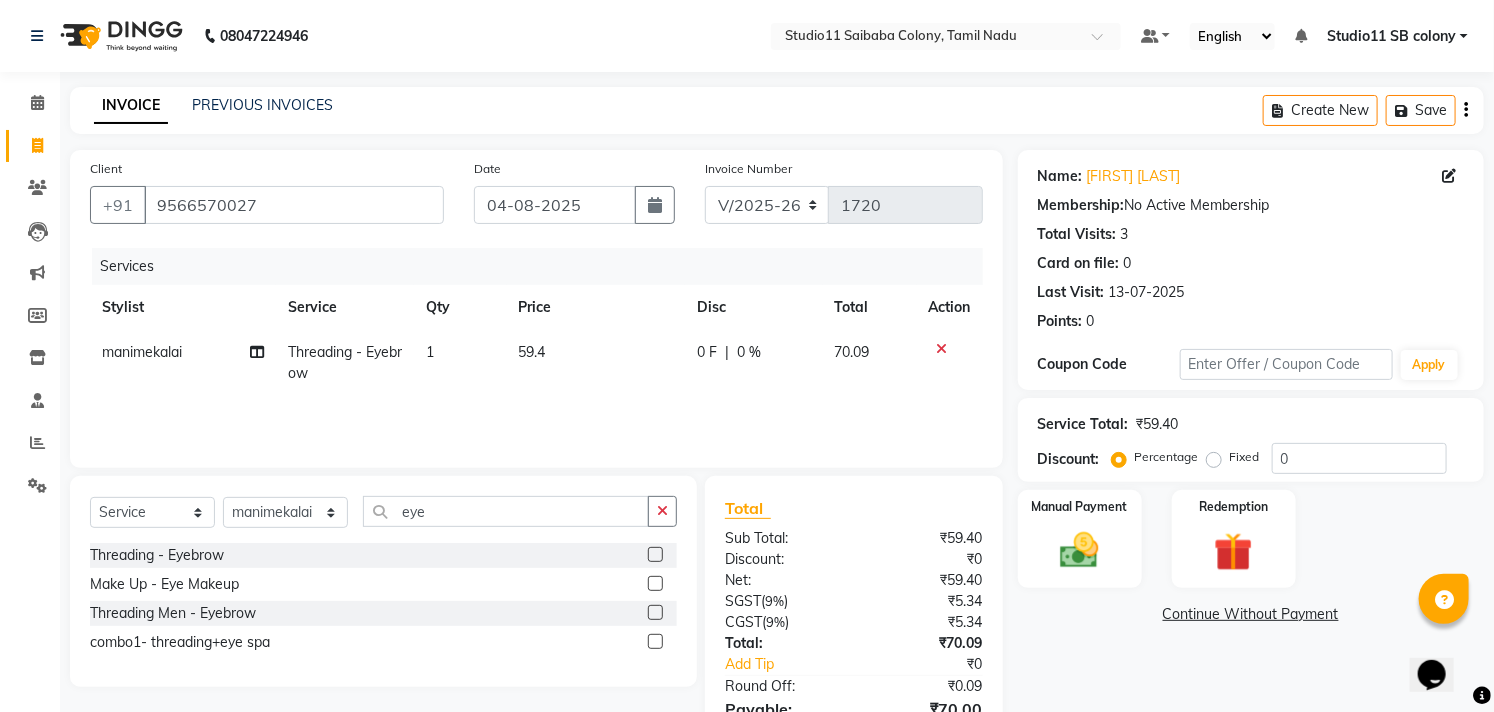 click on "[FIRST] Threading - Eyebrow 1 59.4 0 F | 0 % 70.09" 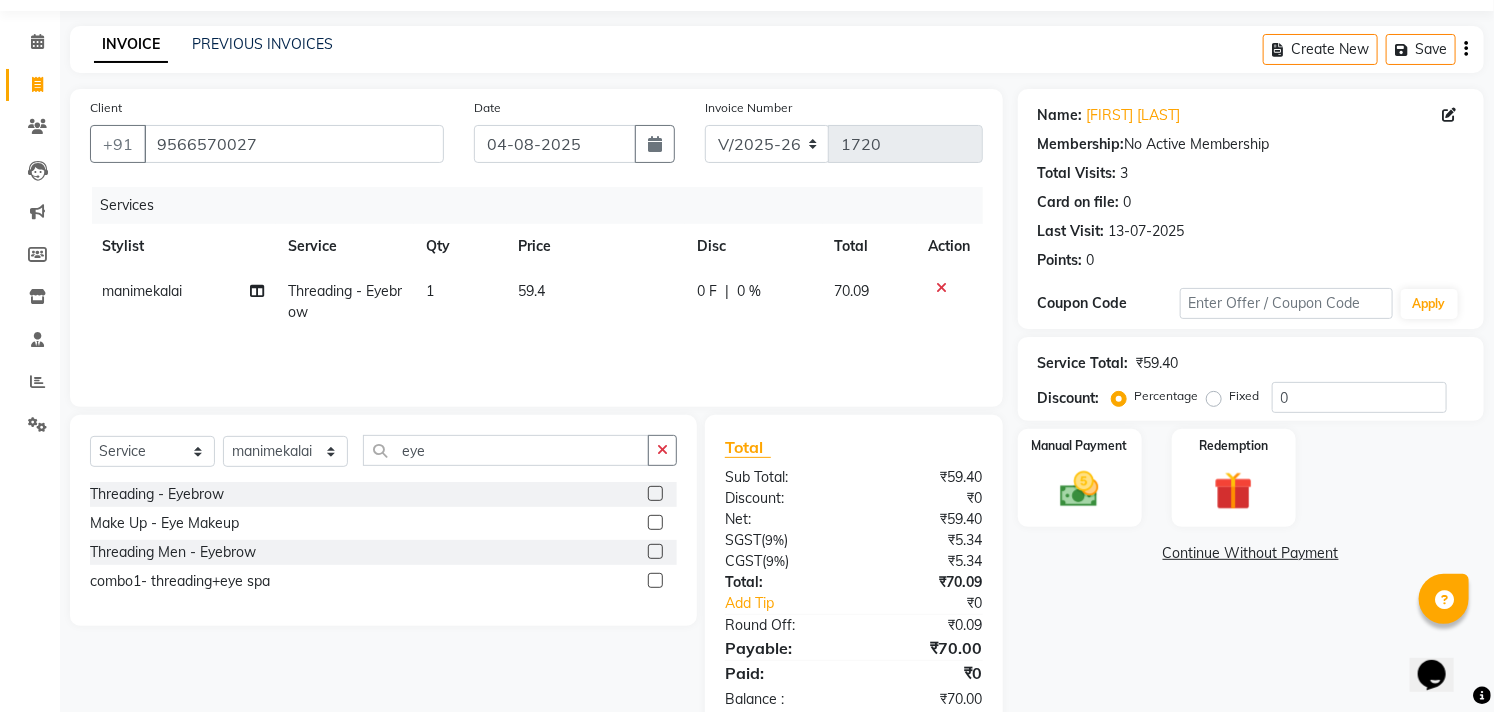 scroll, scrollTop: 108, scrollLeft: 0, axis: vertical 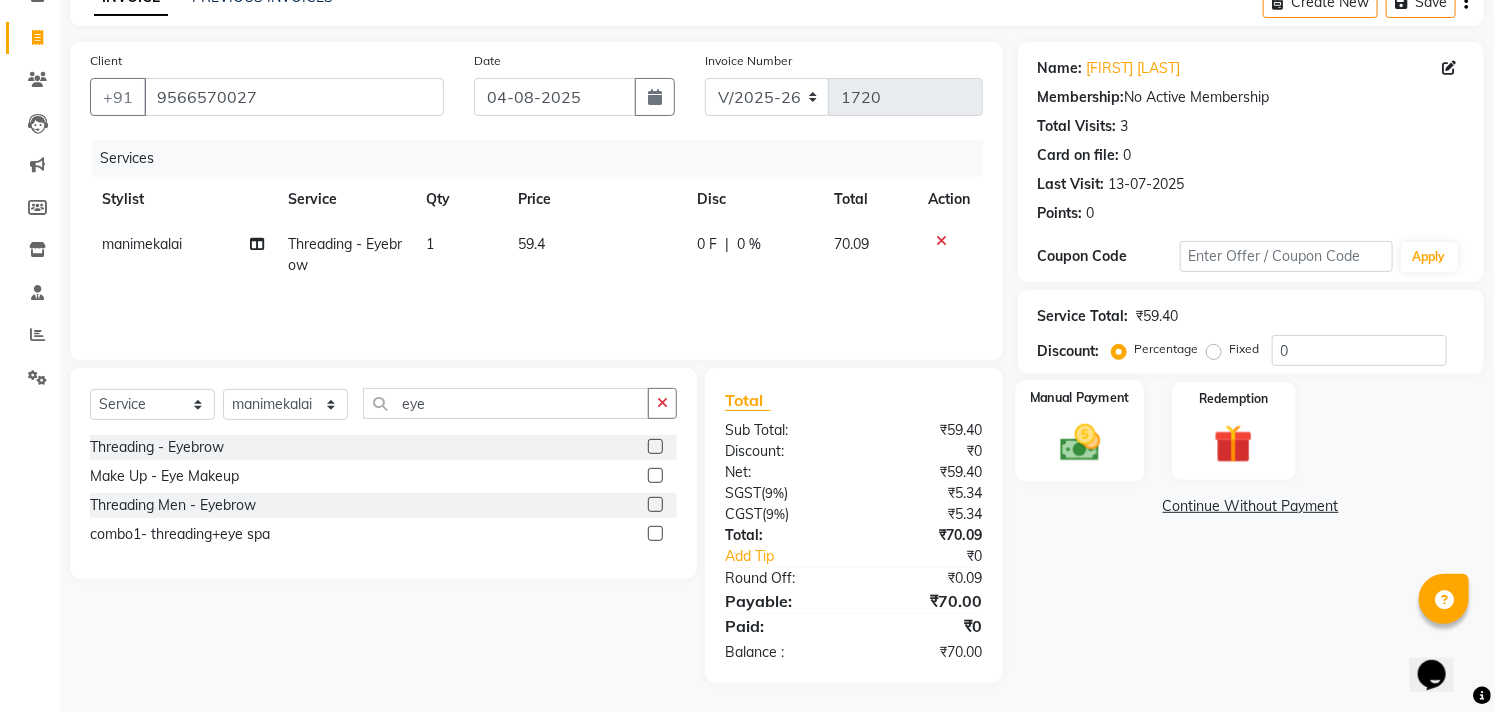 click 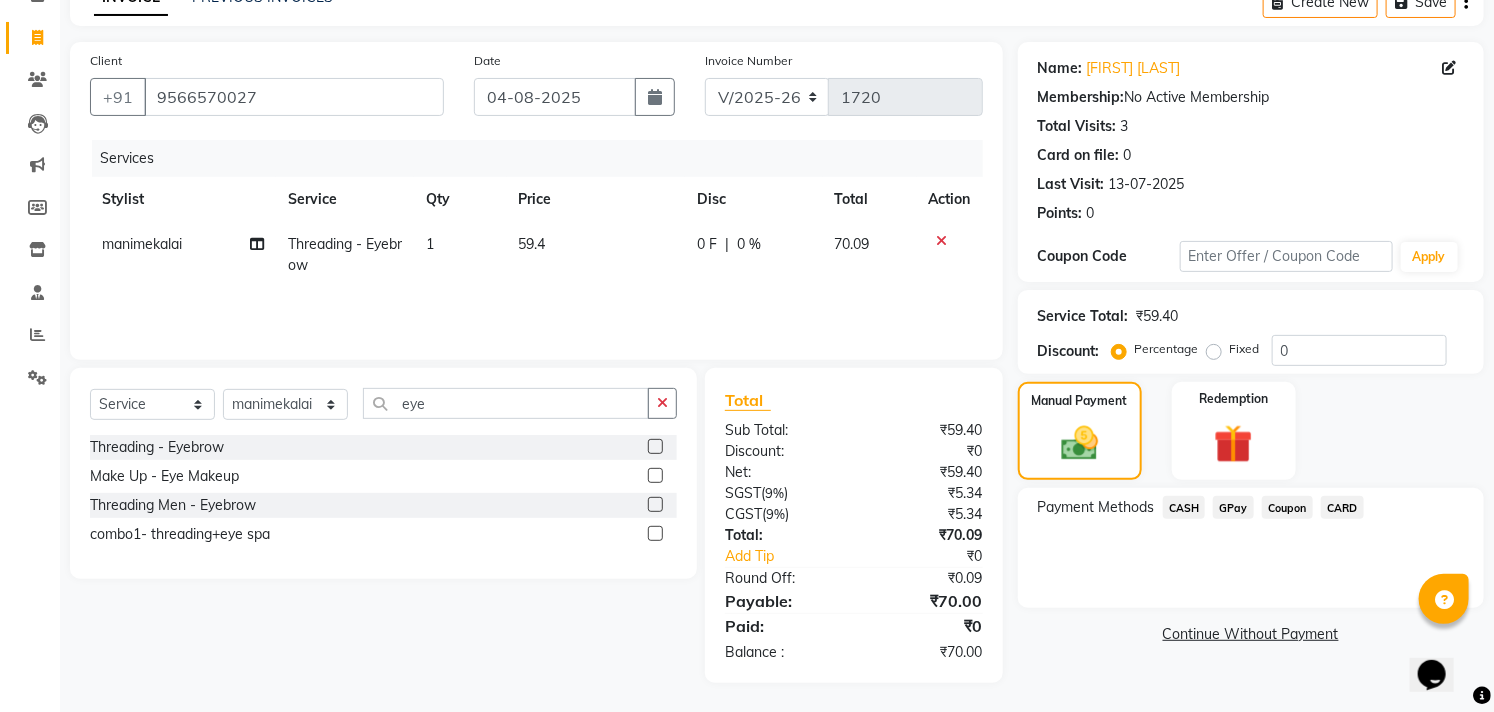 click on "CASH" 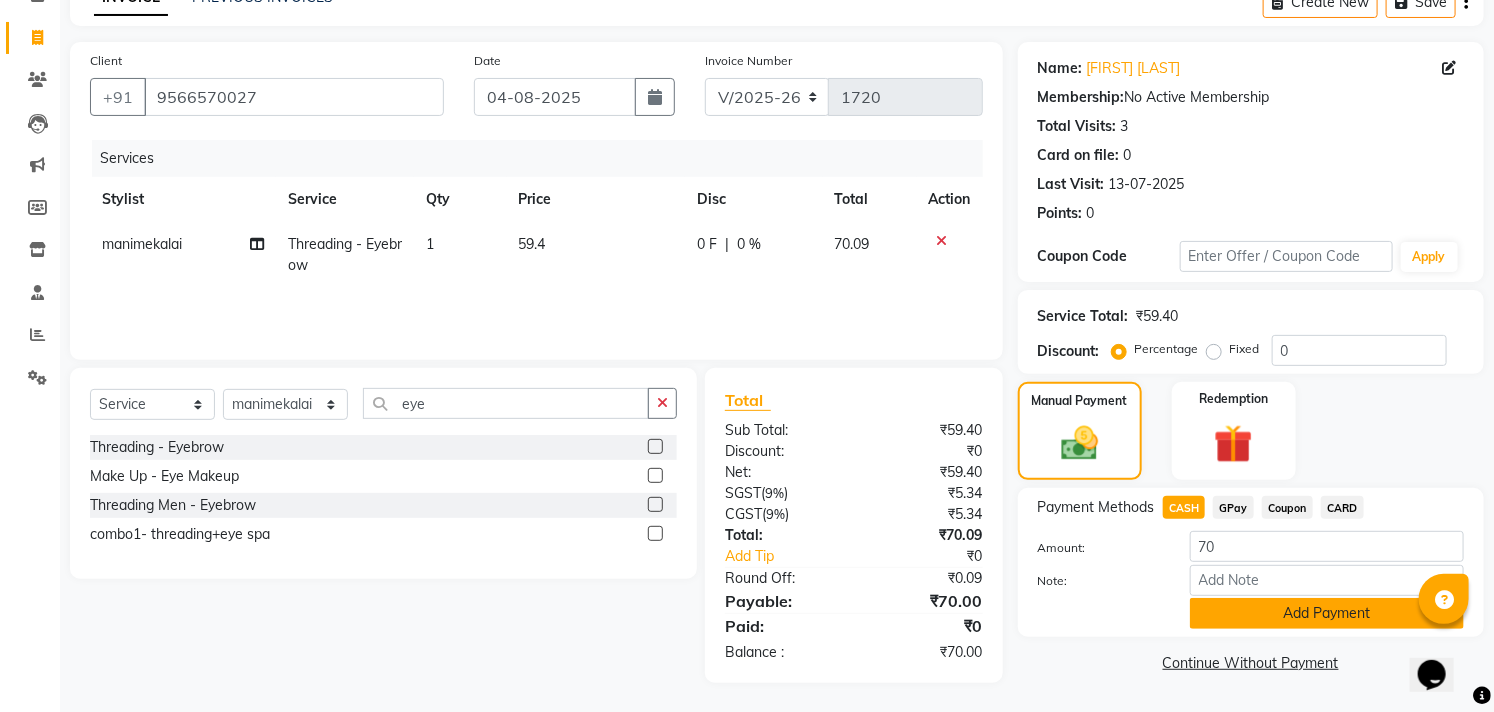 click on "Add Payment" 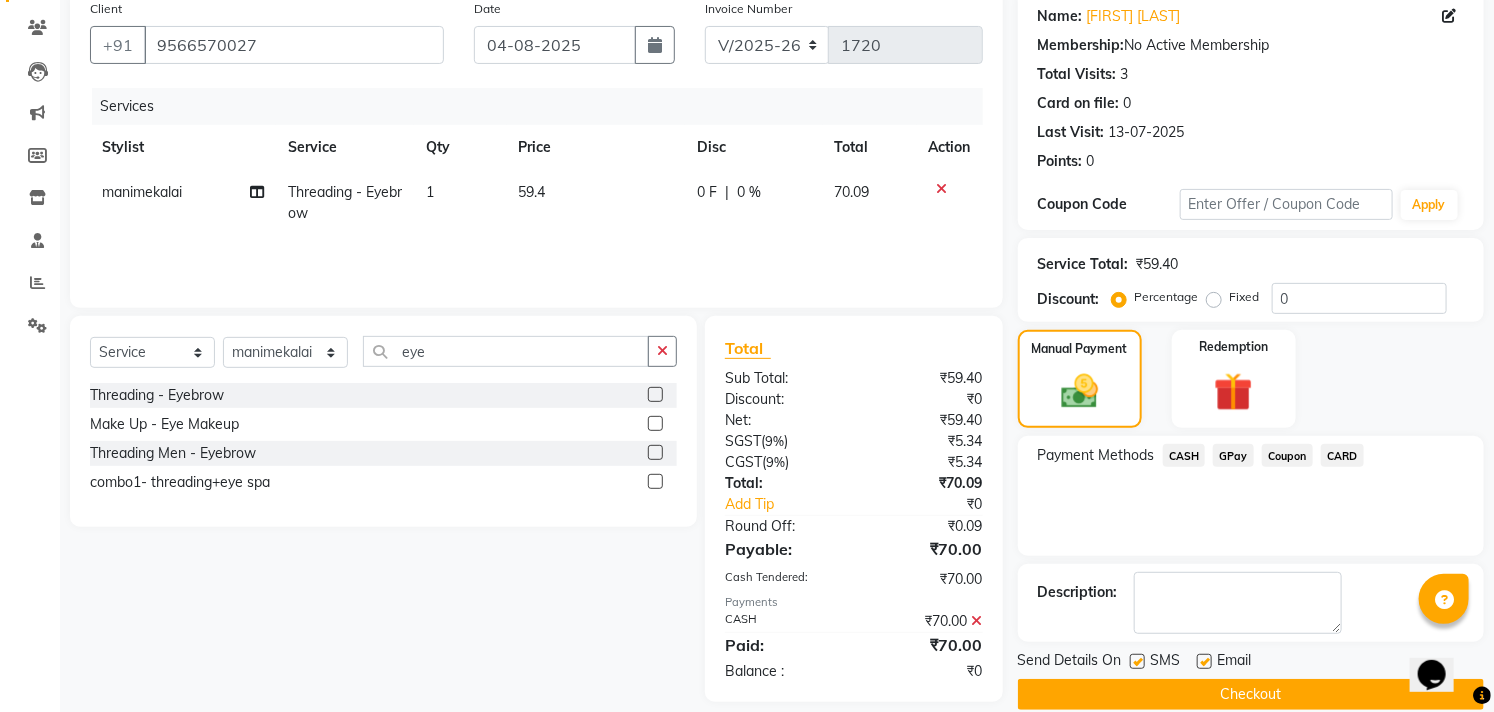 scroll, scrollTop: 187, scrollLeft: 0, axis: vertical 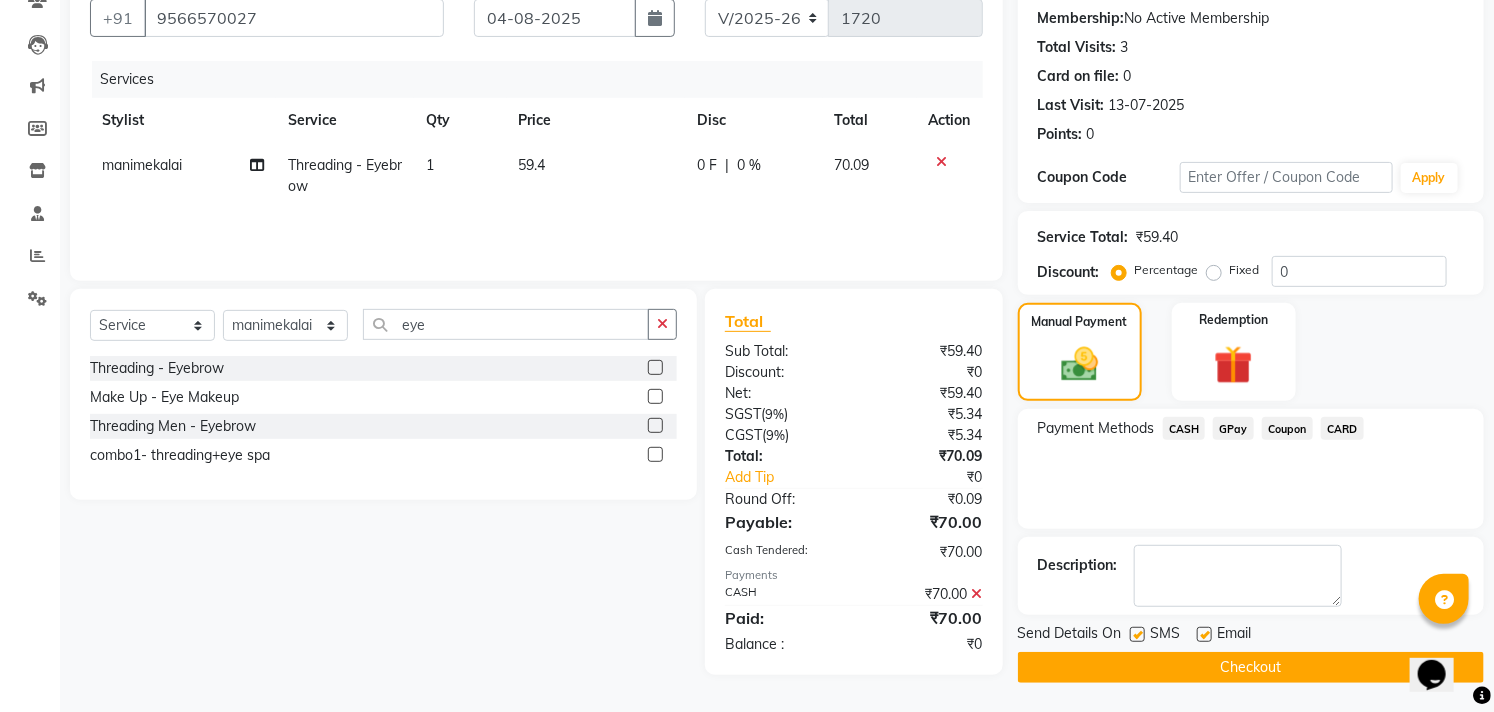 click on "Email" 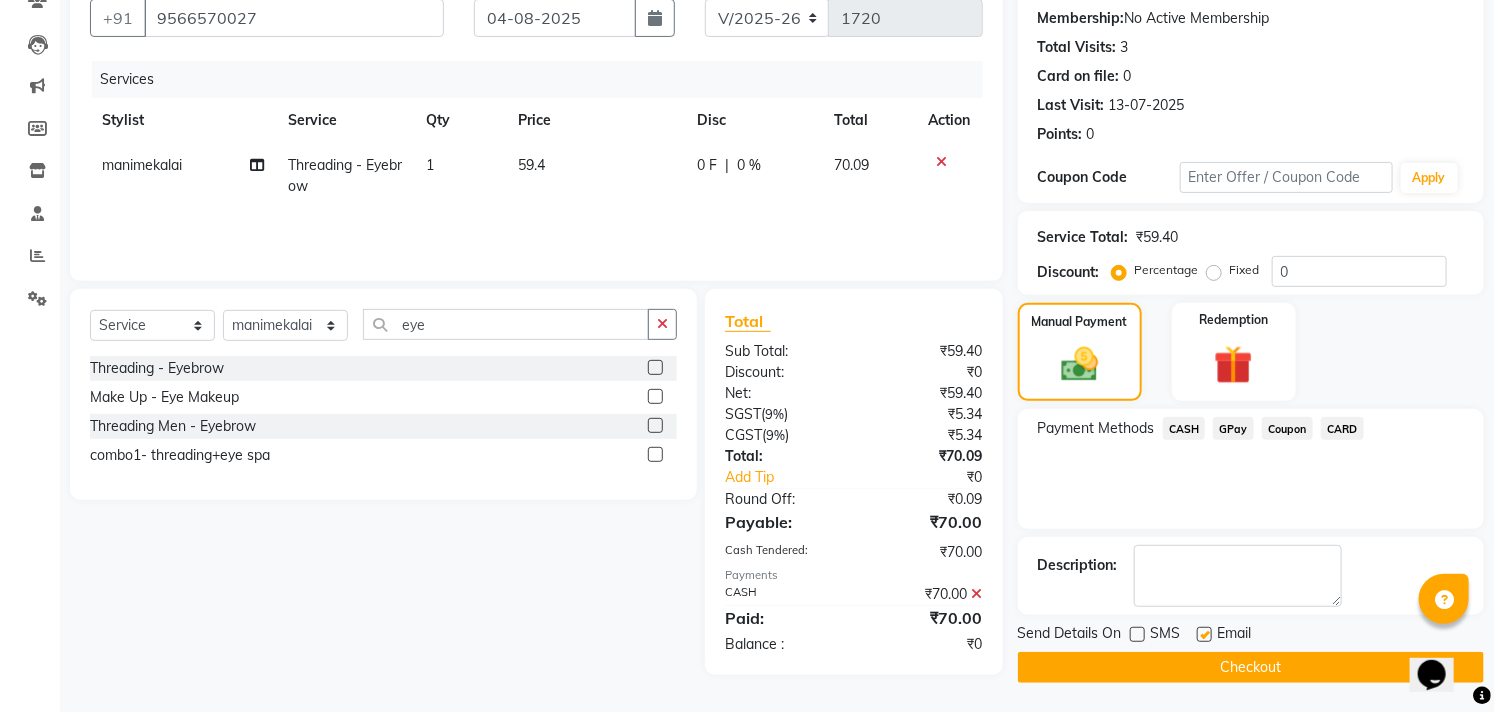 click 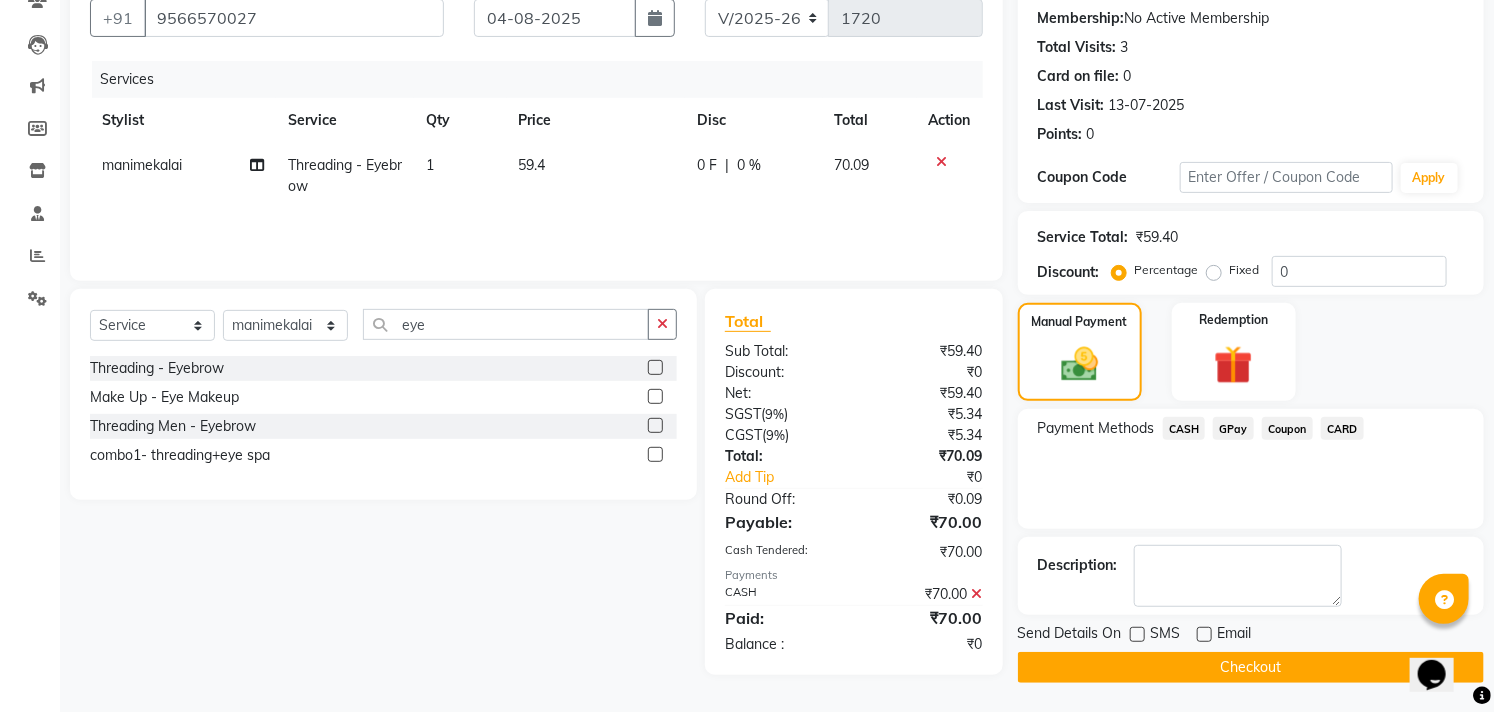 click on "Checkout" 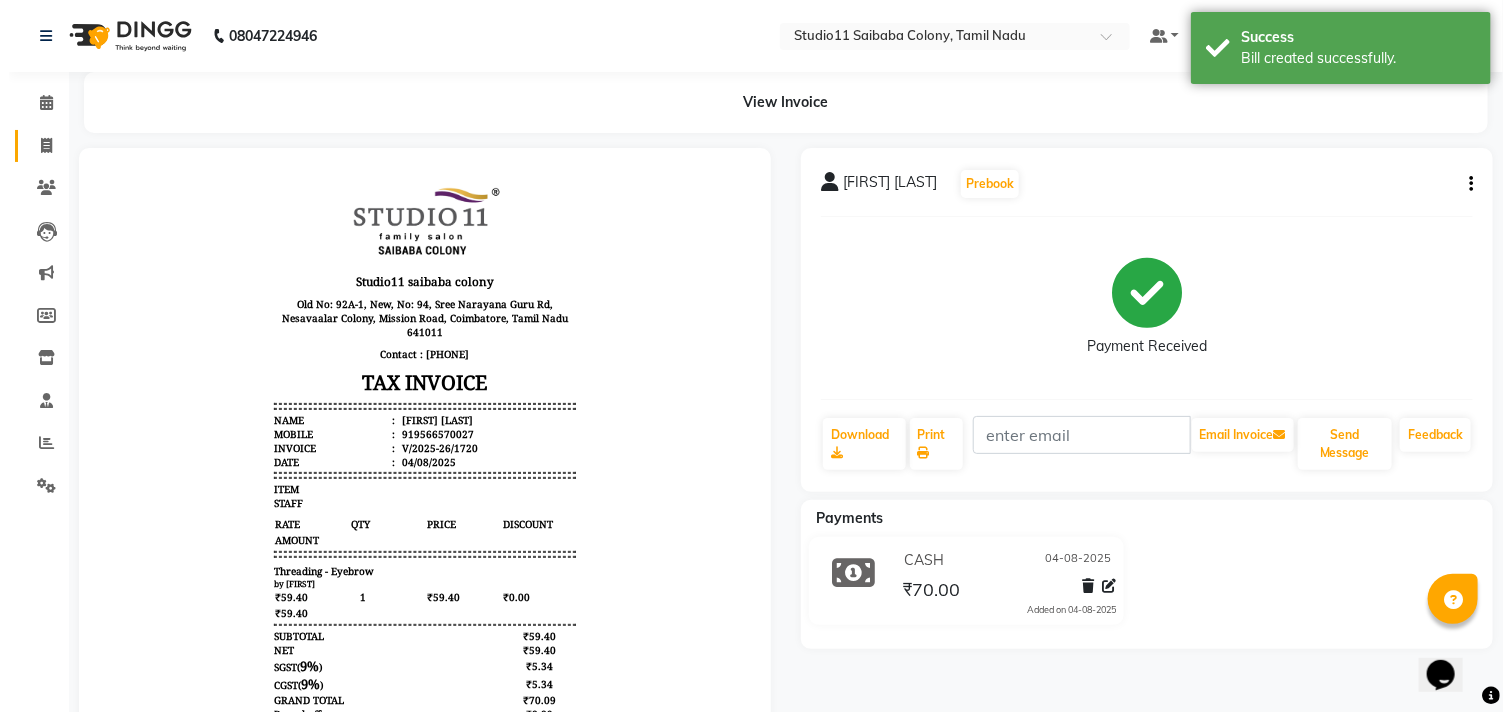 scroll, scrollTop: 0, scrollLeft: 0, axis: both 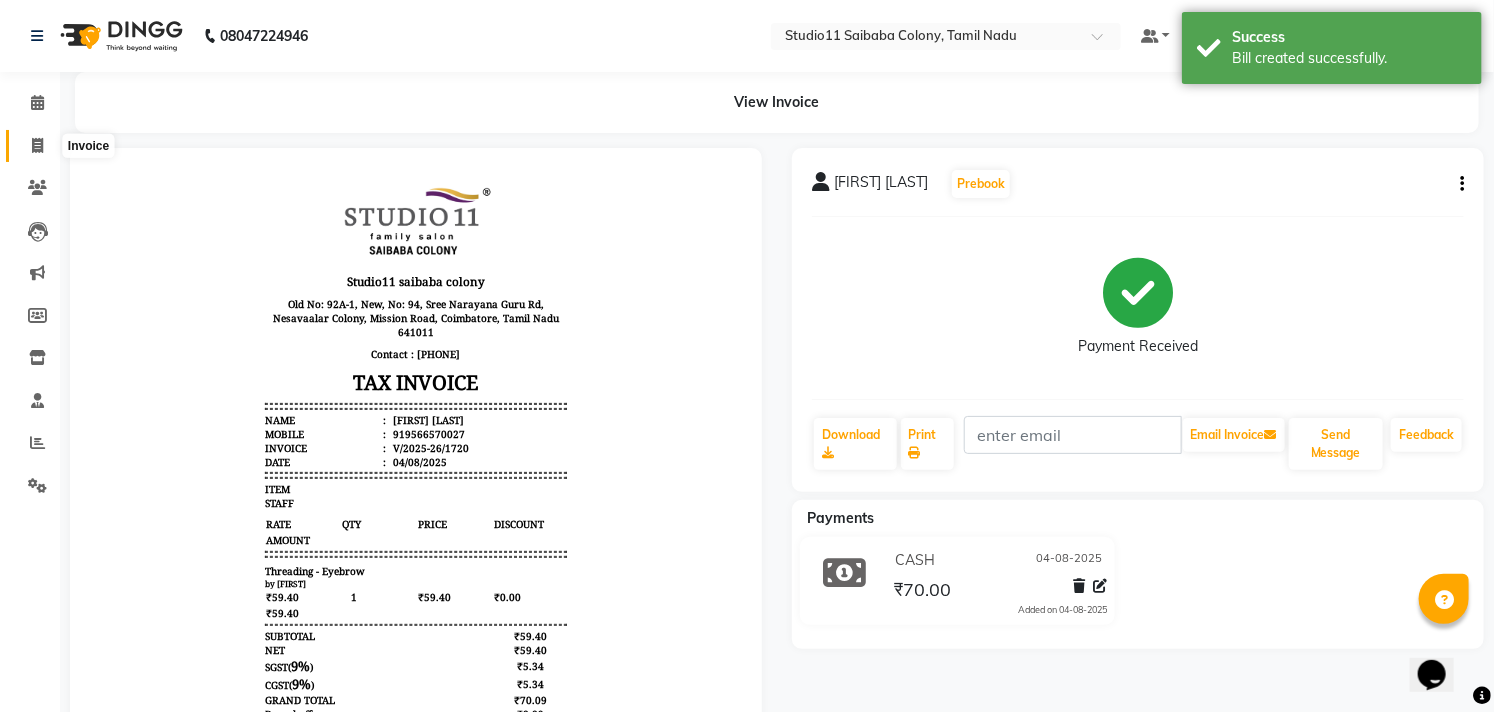 click 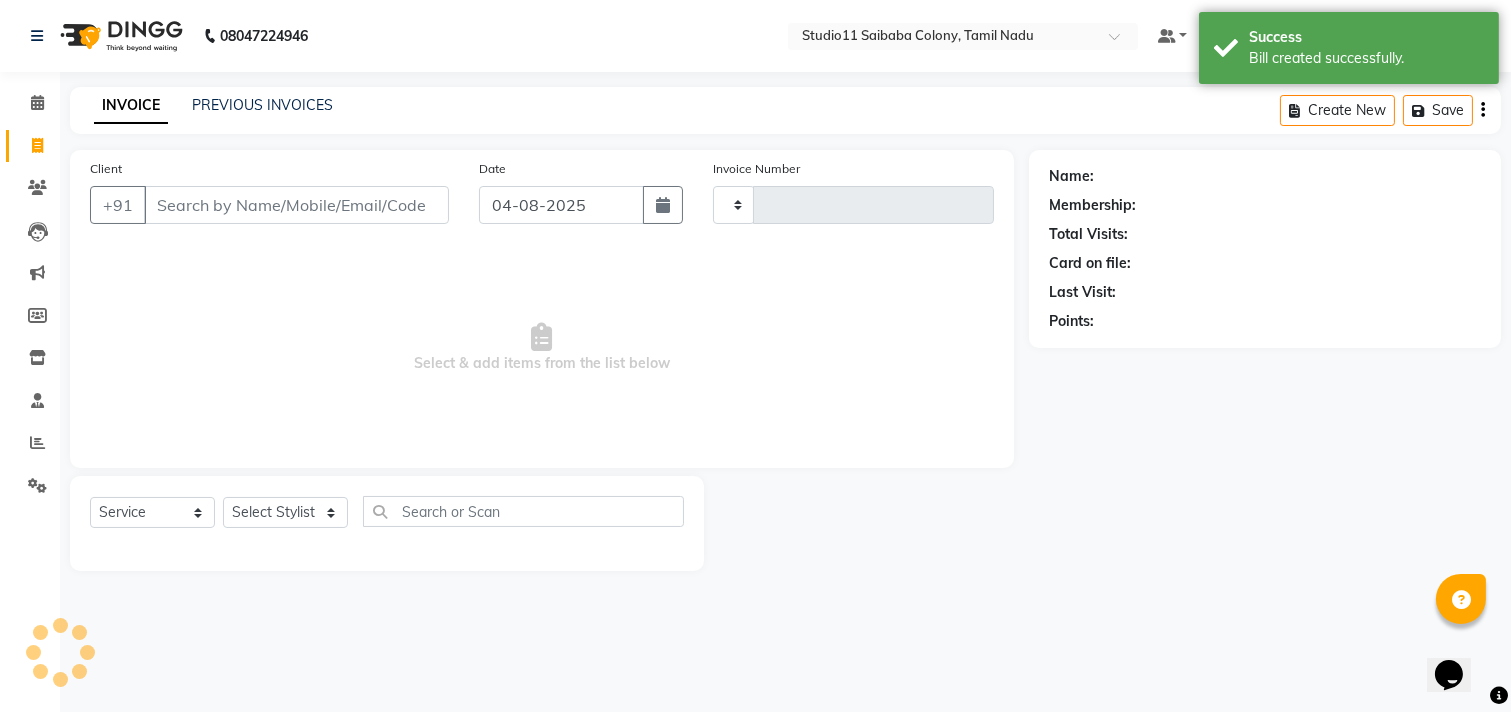 type on "1721" 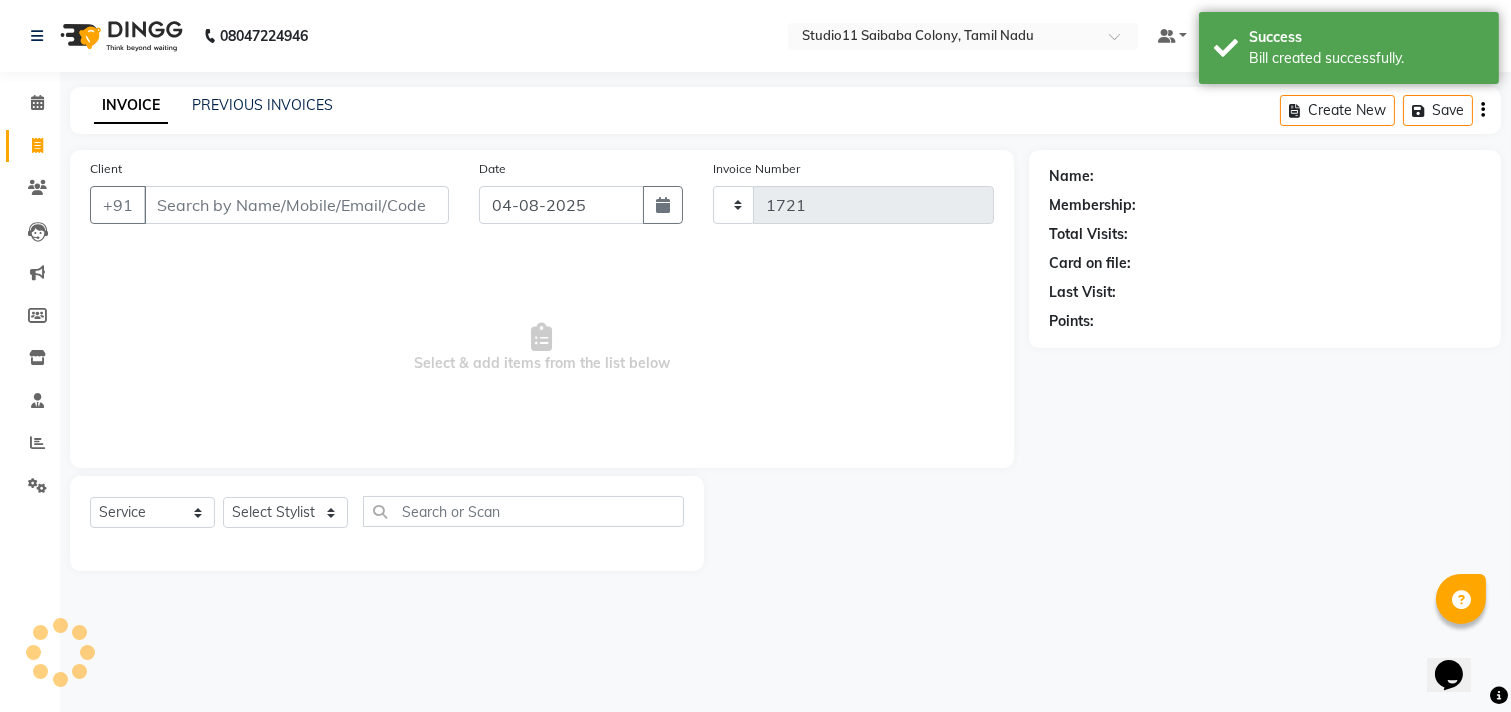 select on "7717" 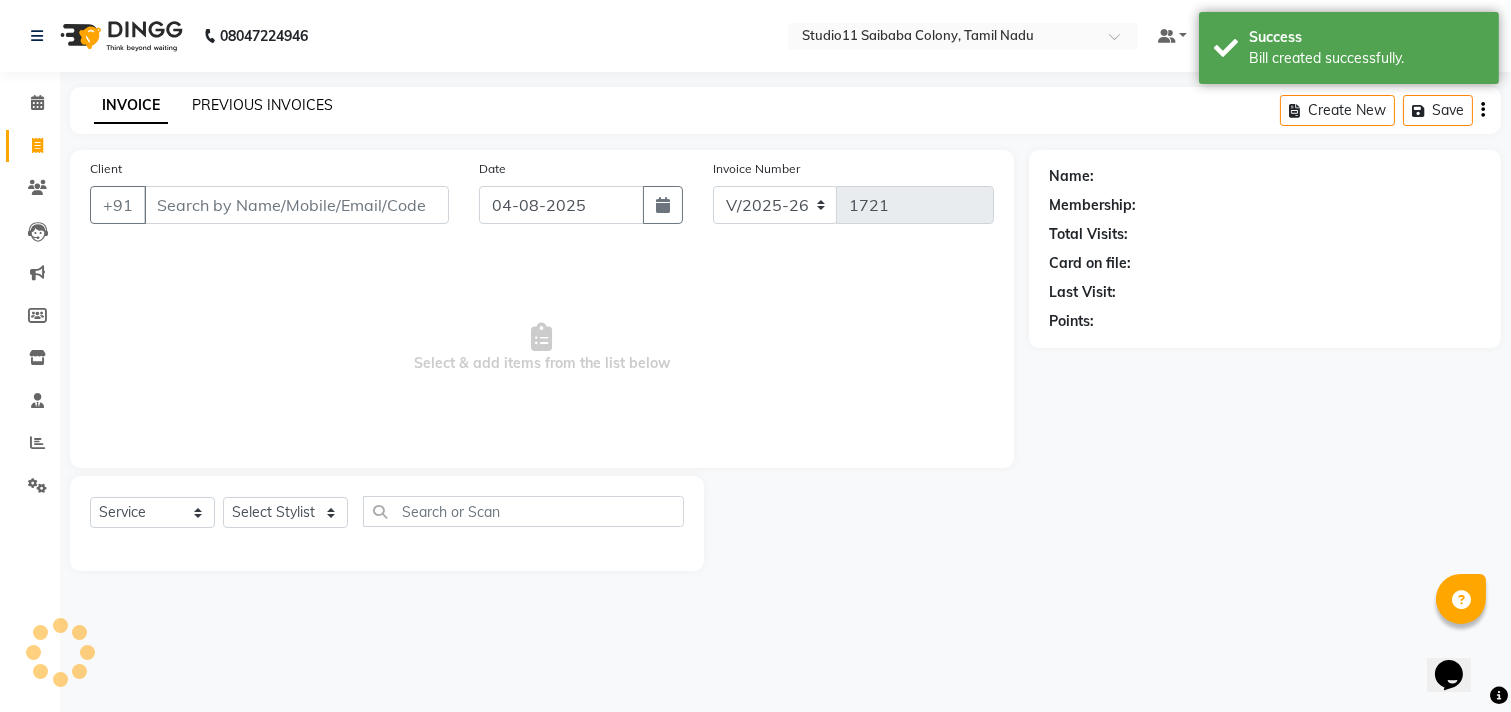 click on "PREVIOUS INVOICES" 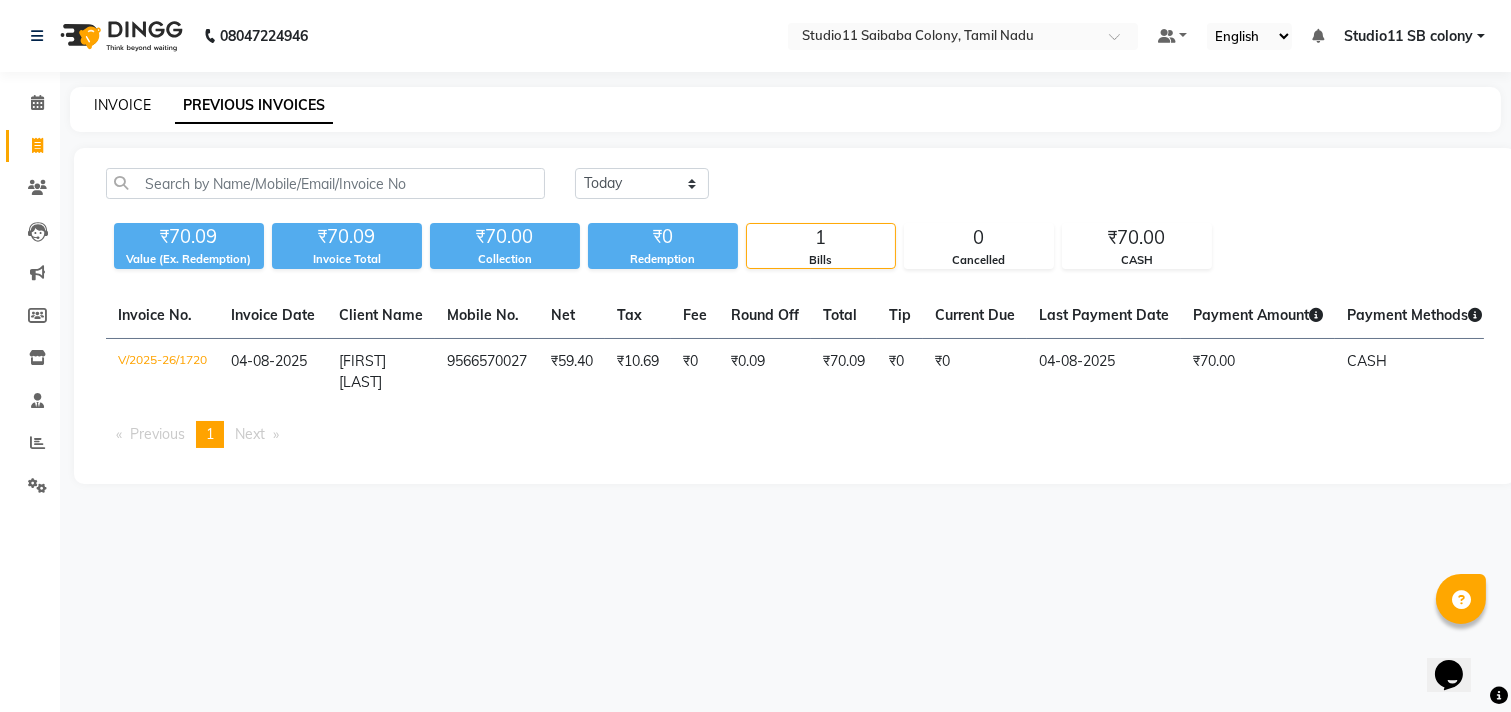 click on "INVOICE" 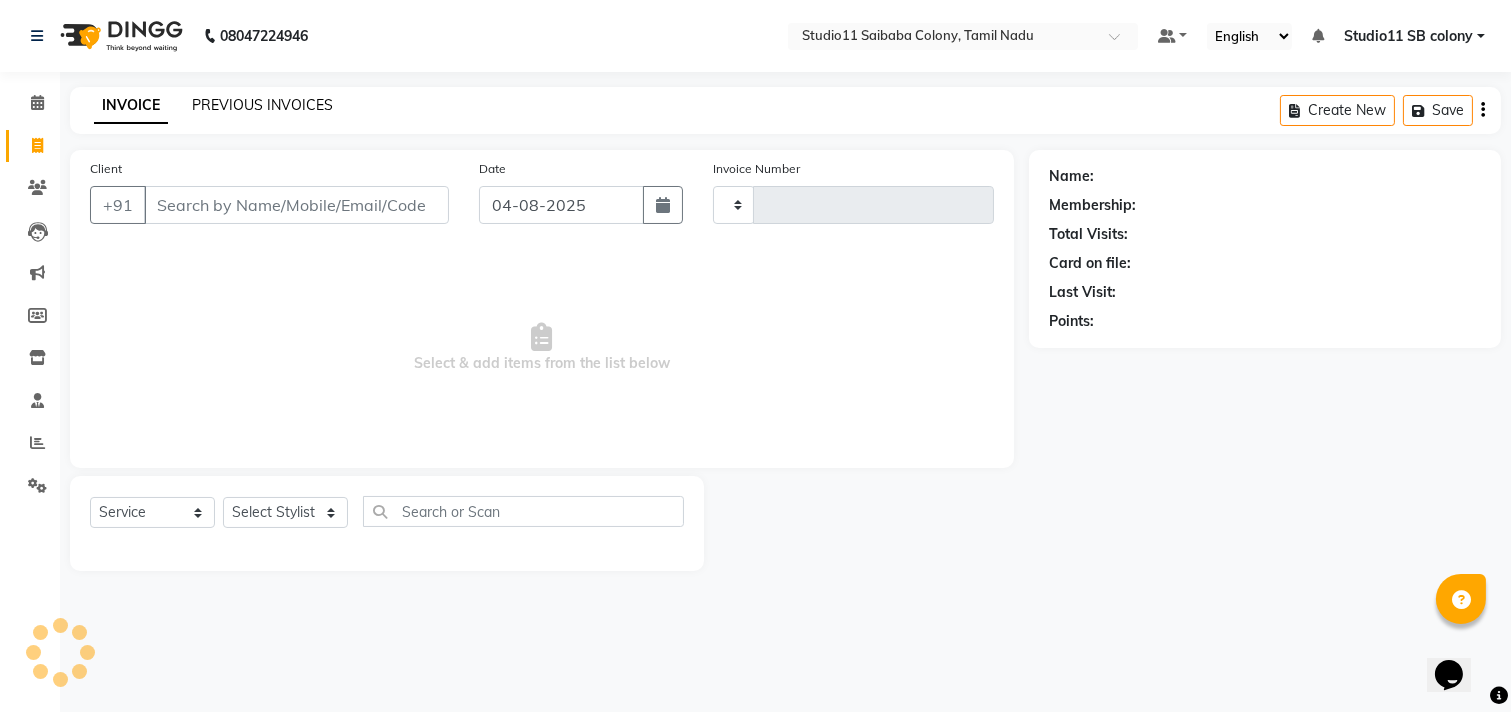type on "1721" 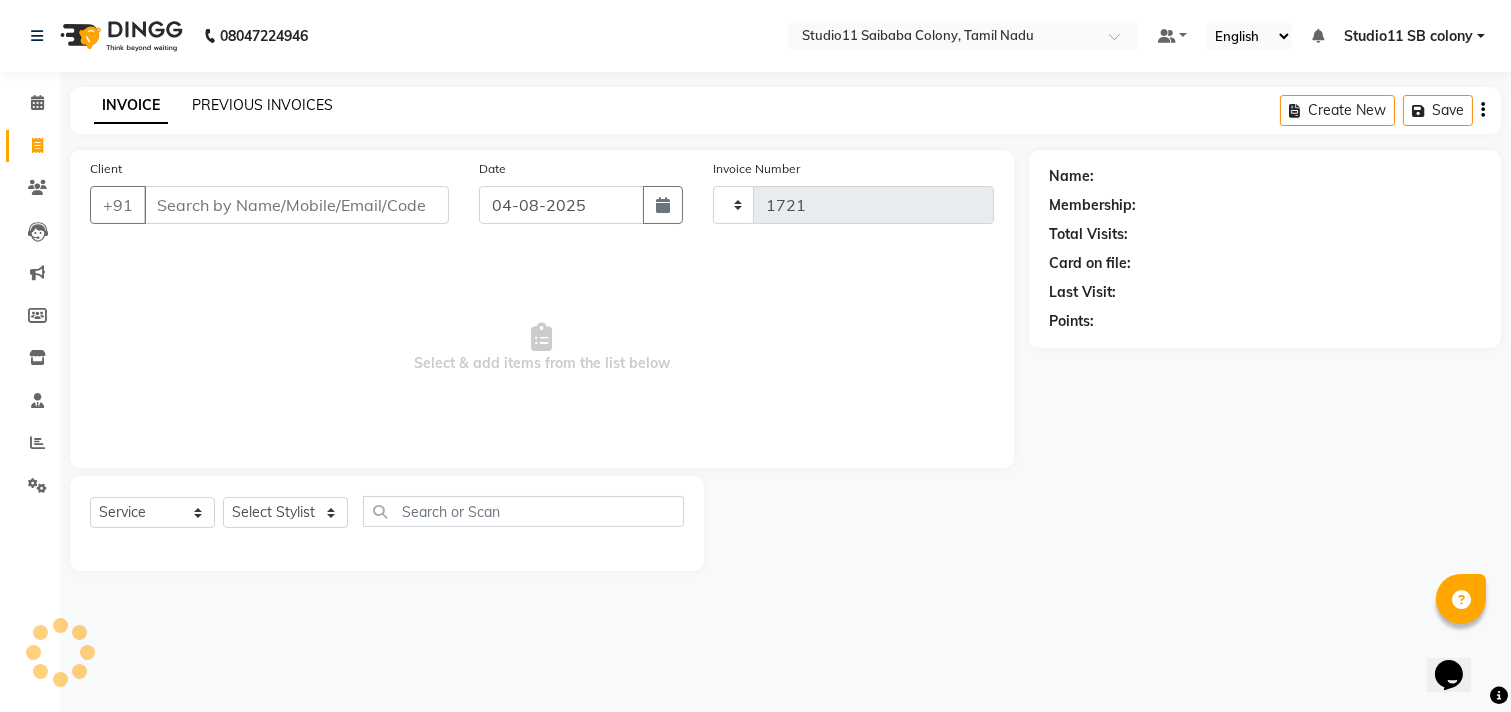select on "7717" 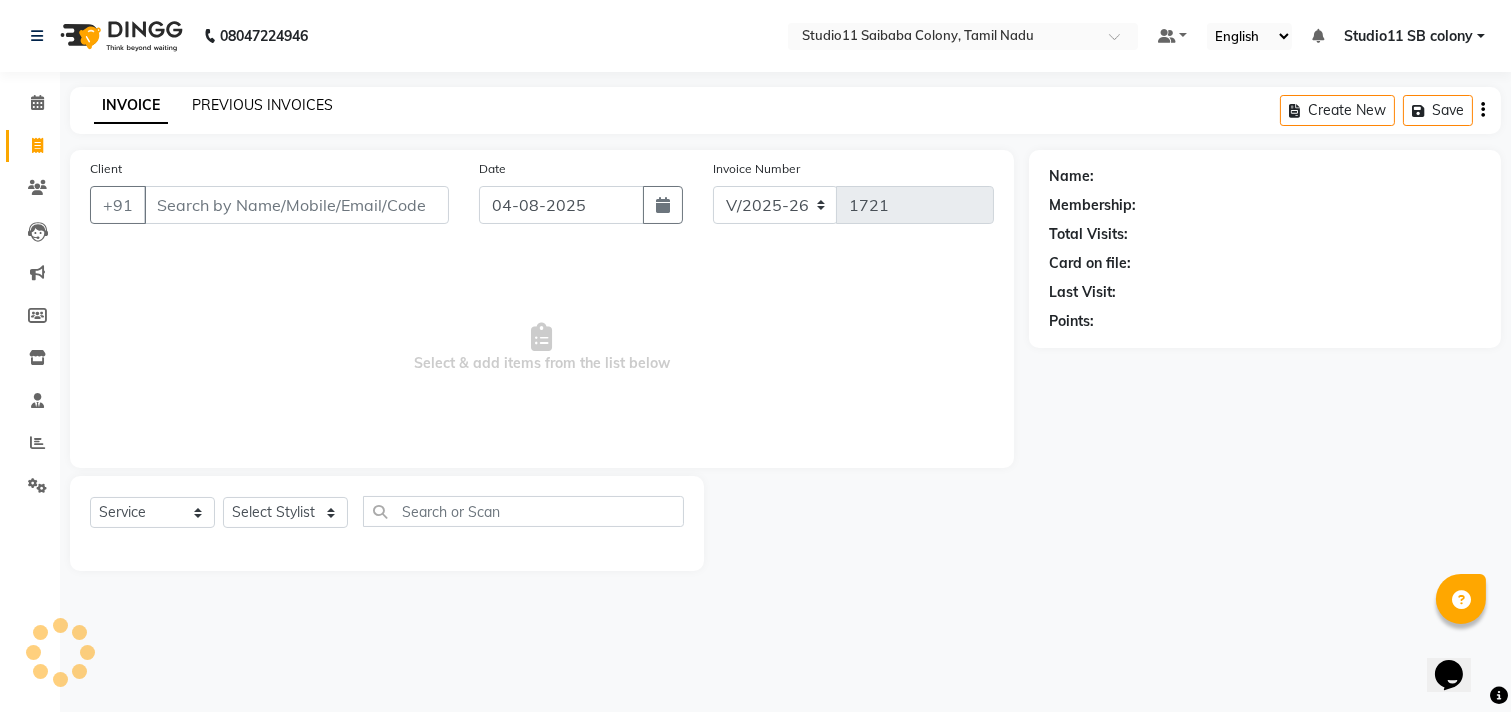 click on "PREVIOUS INVOICES" 